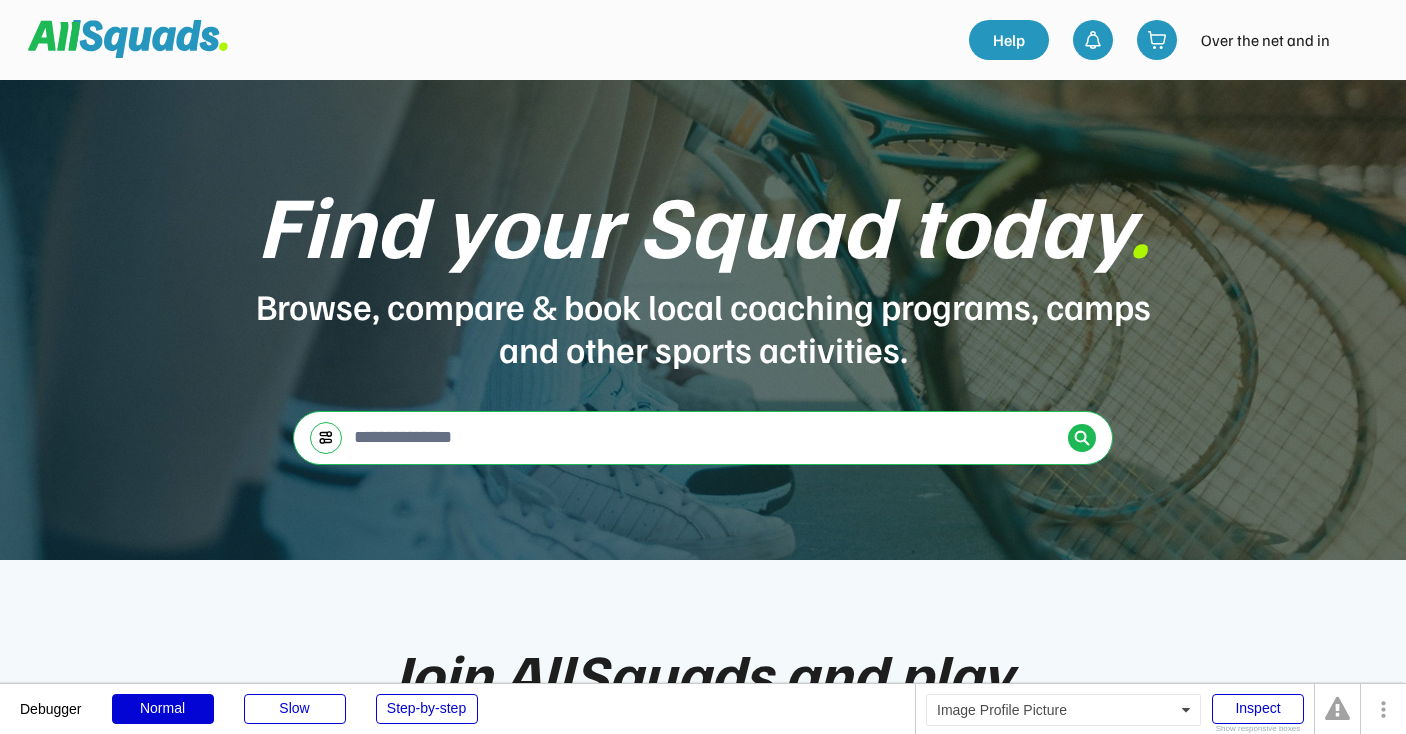 scroll, scrollTop: 0, scrollLeft: 0, axis: both 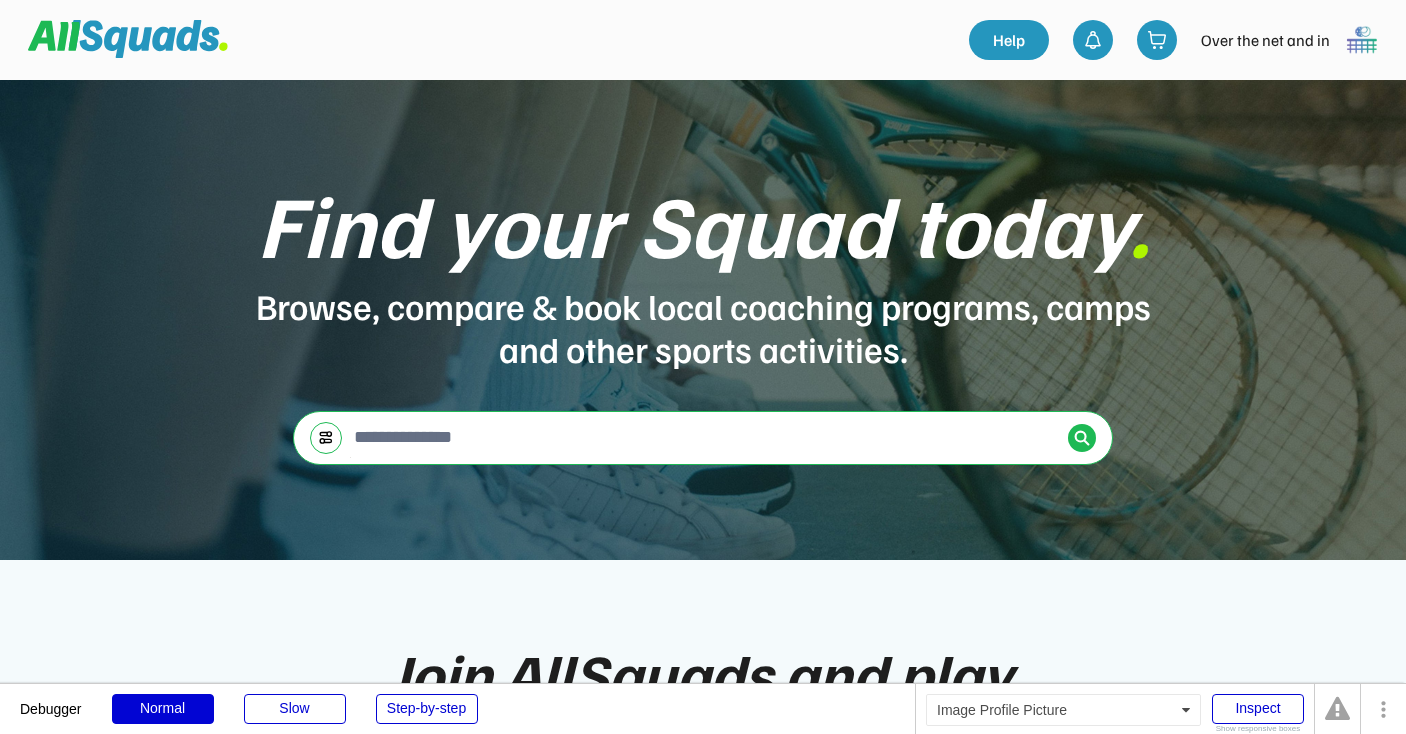 click at bounding box center [1362, 40] 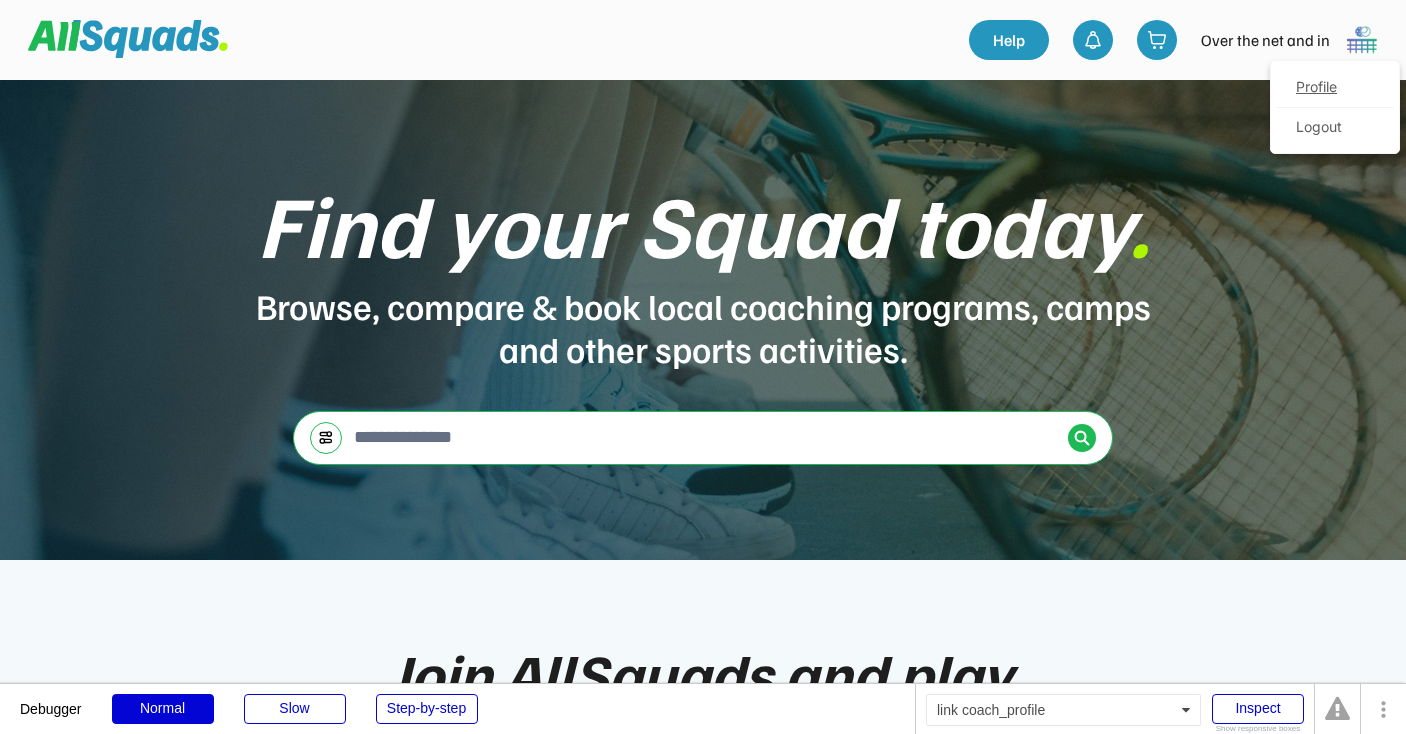 click on "Profile" at bounding box center [1335, 88] 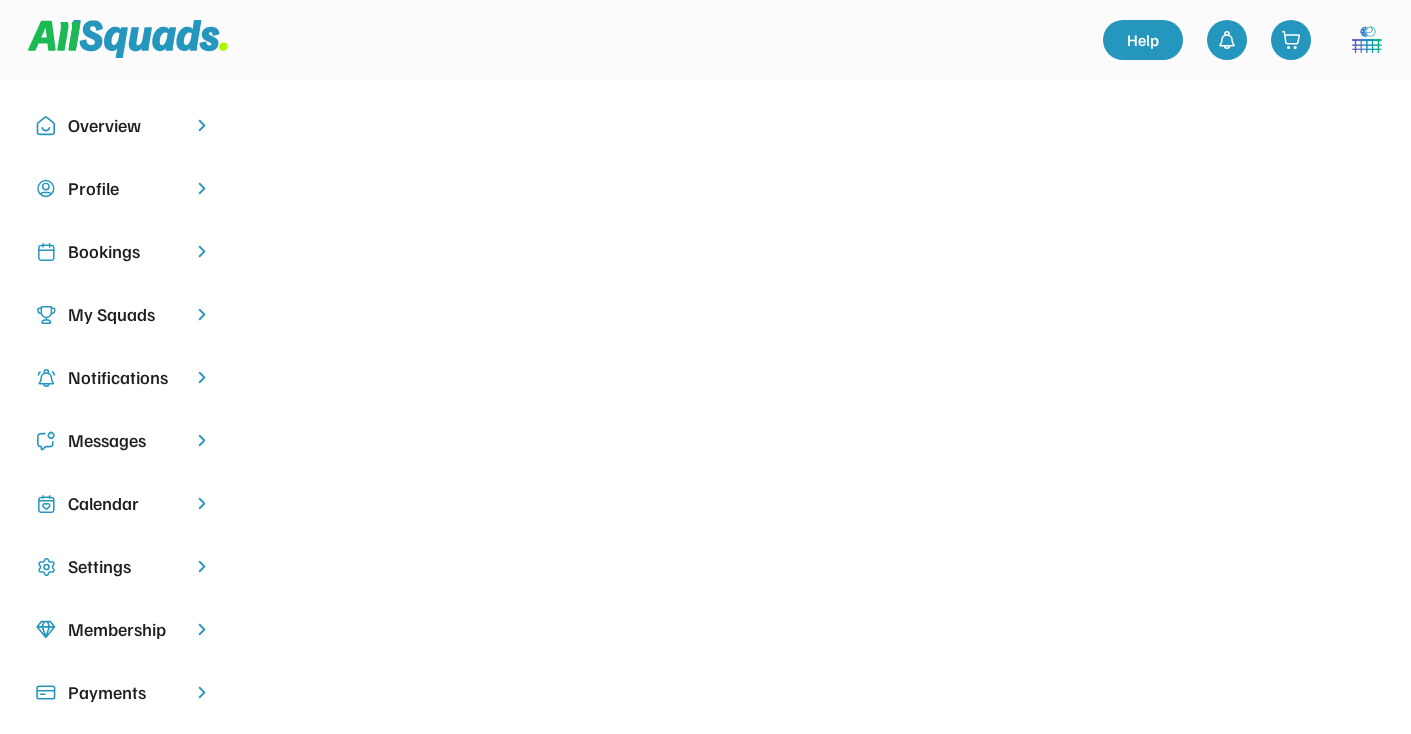 scroll, scrollTop: 0, scrollLeft: 0, axis: both 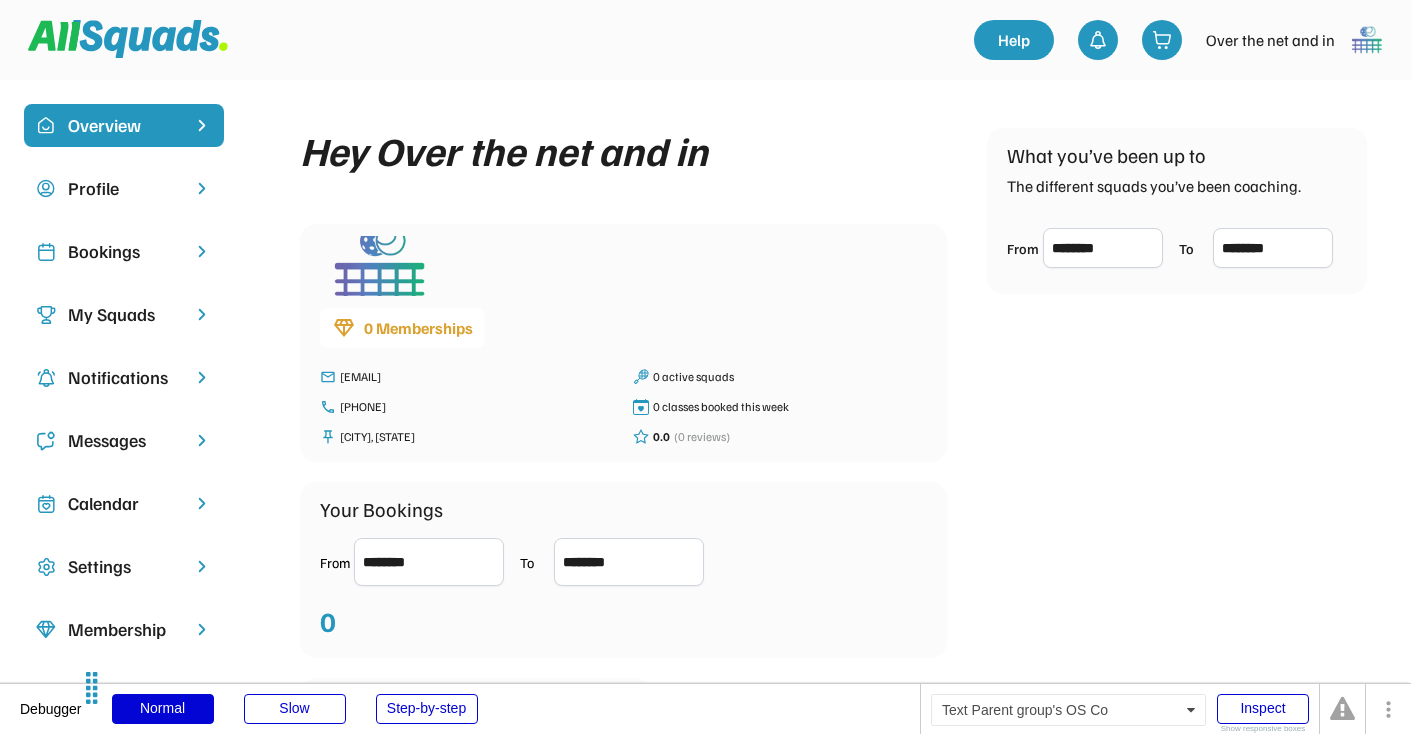 click on "My Squads" at bounding box center (124, 314) 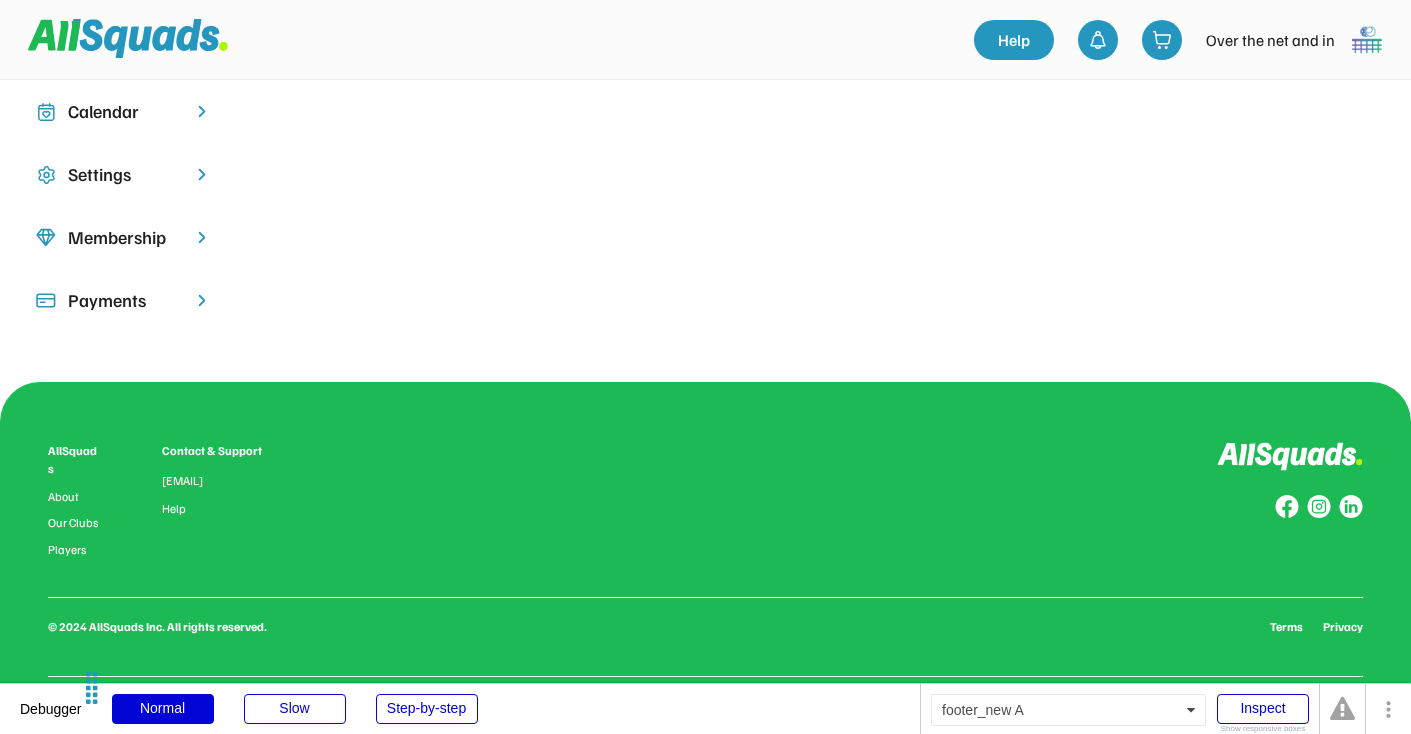 scroll, scrollTop: 0, scrollLeft: 0, axis: both 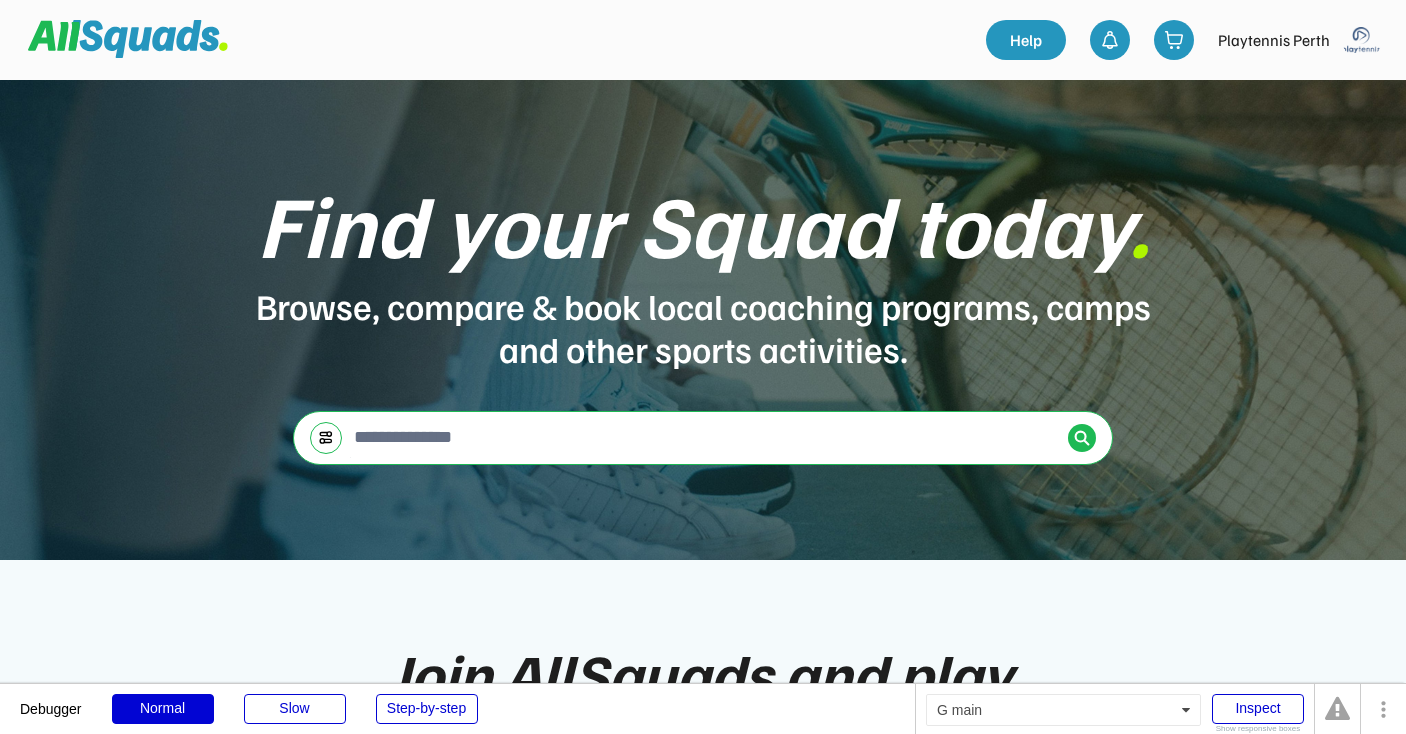 click at bounding box center (1362, 40) 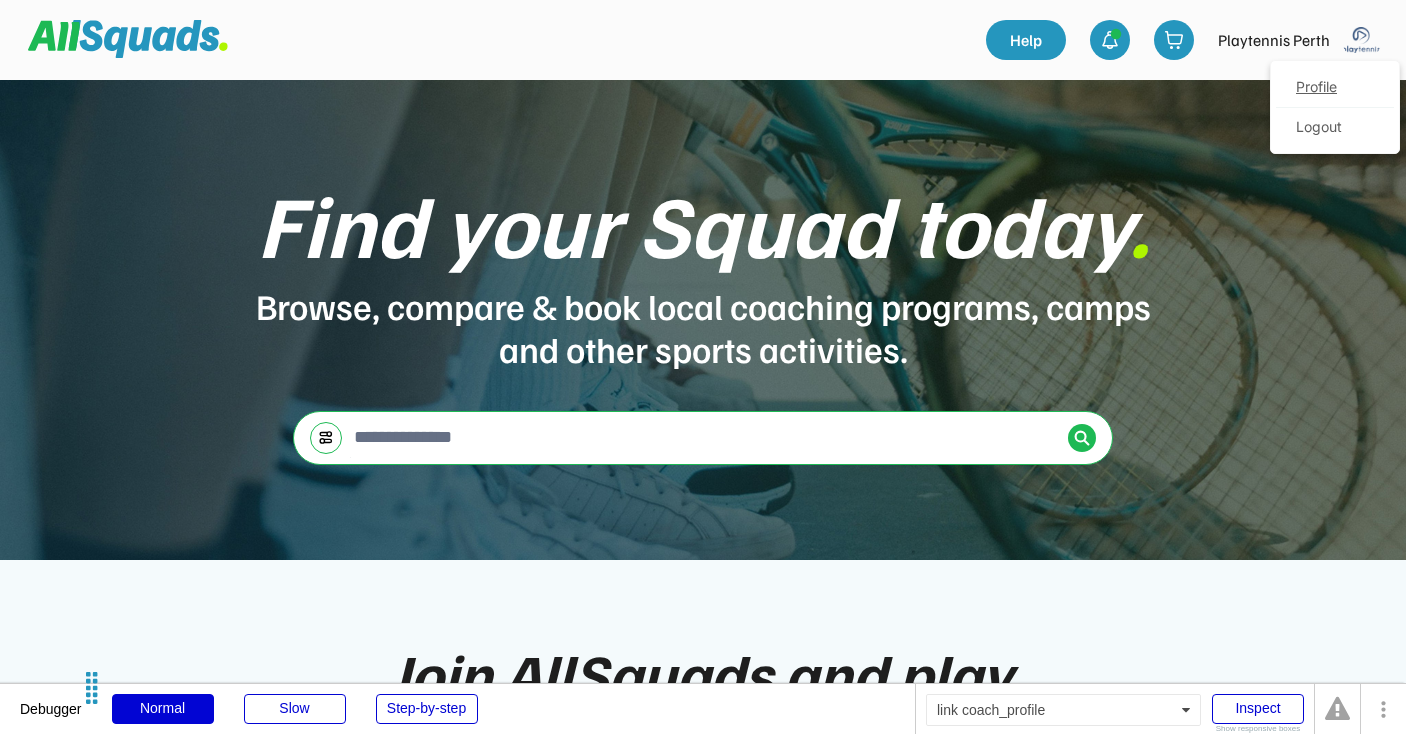 click on "Profile" at bounding box center [1335, 88] 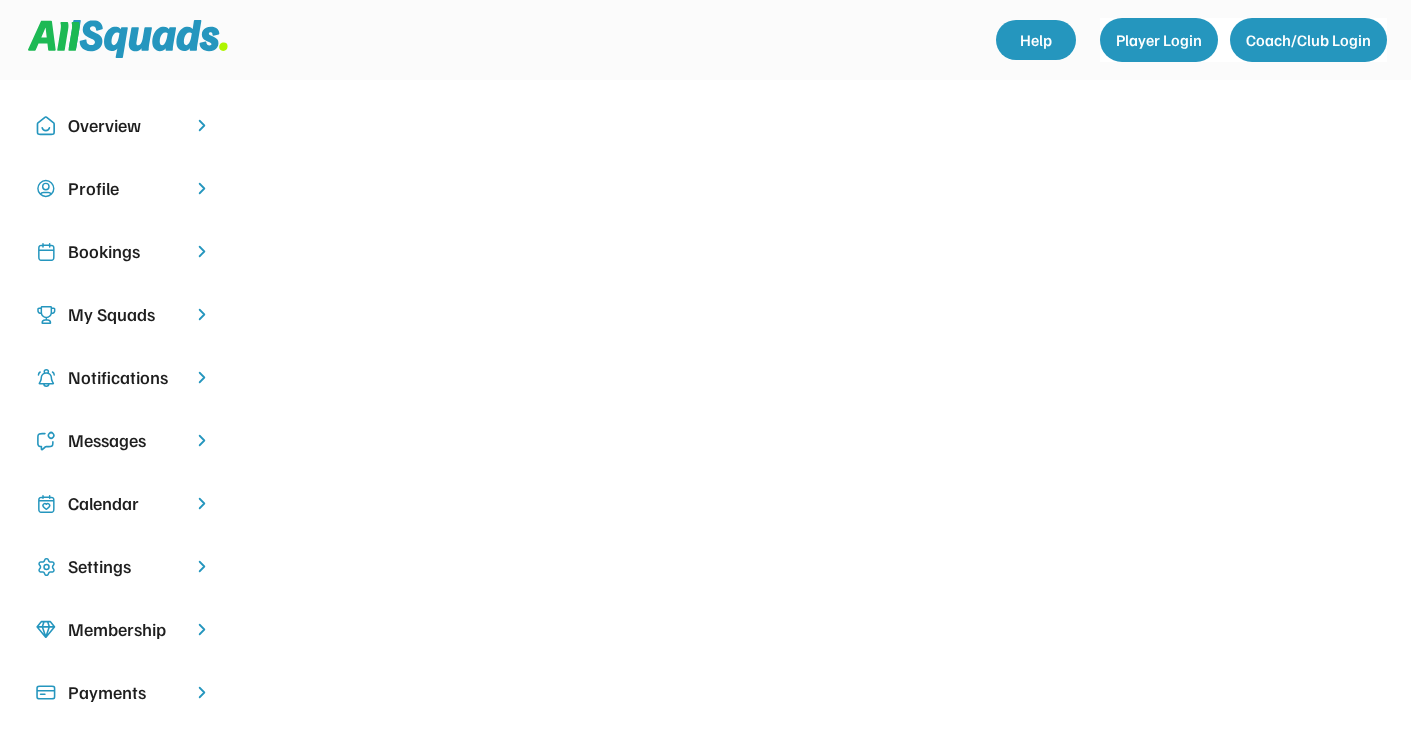 scroll, scrollTop: 0, scrollLeft: 0, axis: both 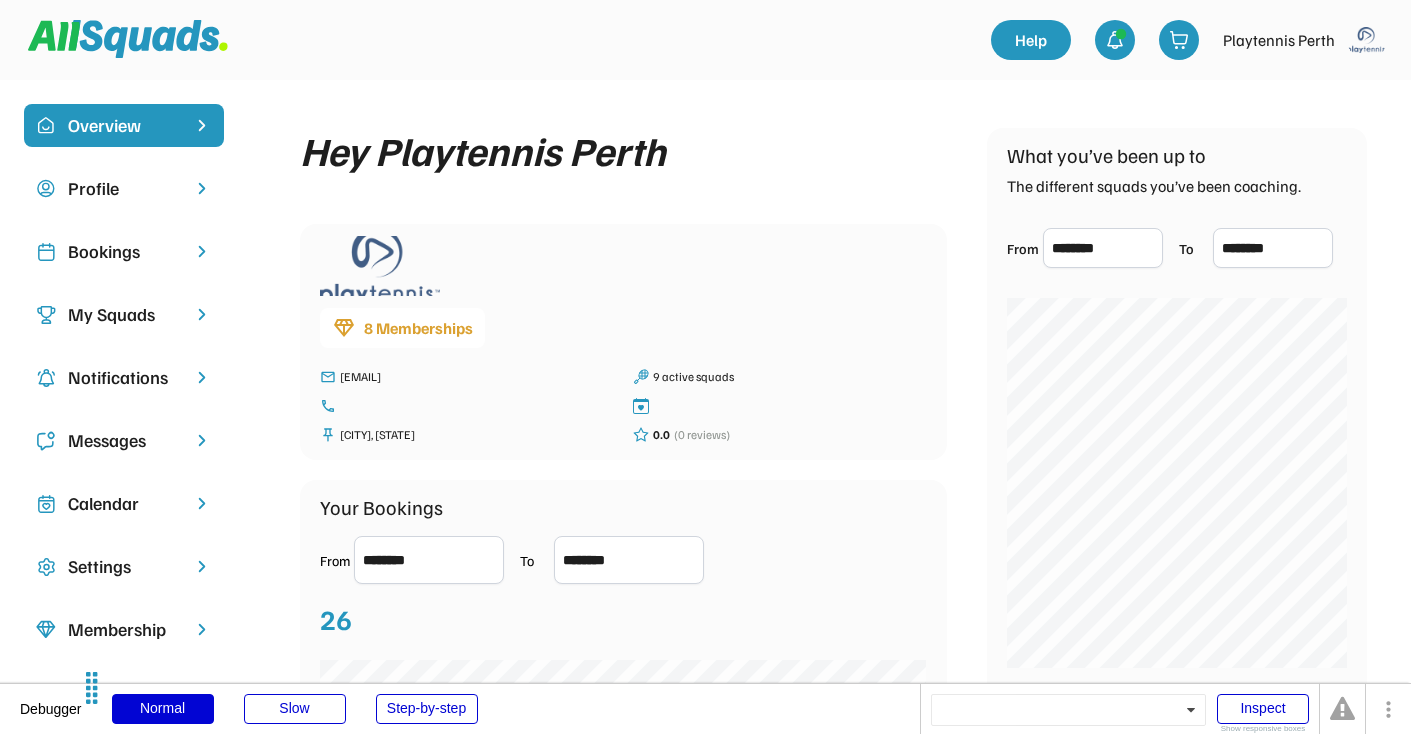 click on "My Squads" at bounding box center [124, 314] 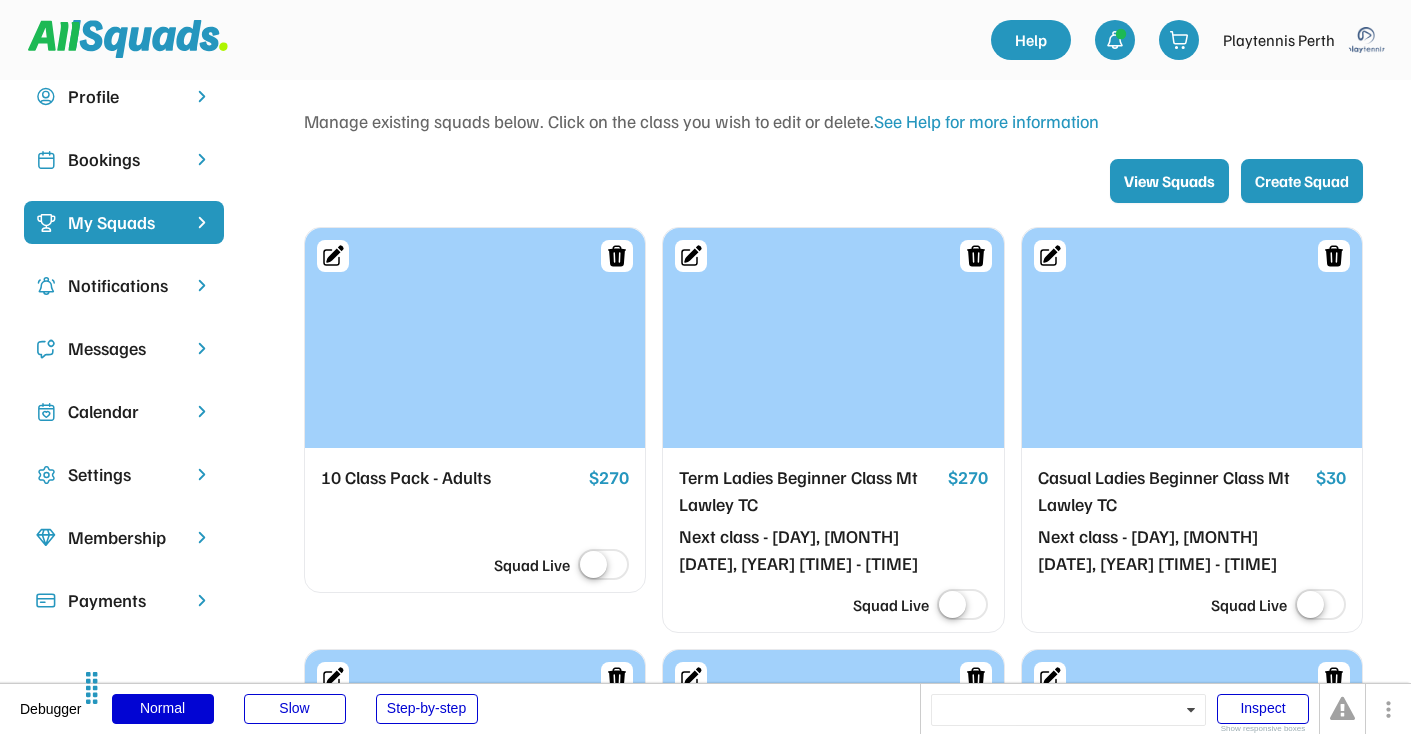 scroll, scrollTop: 48, scrollLeft: 0, axis: vertical 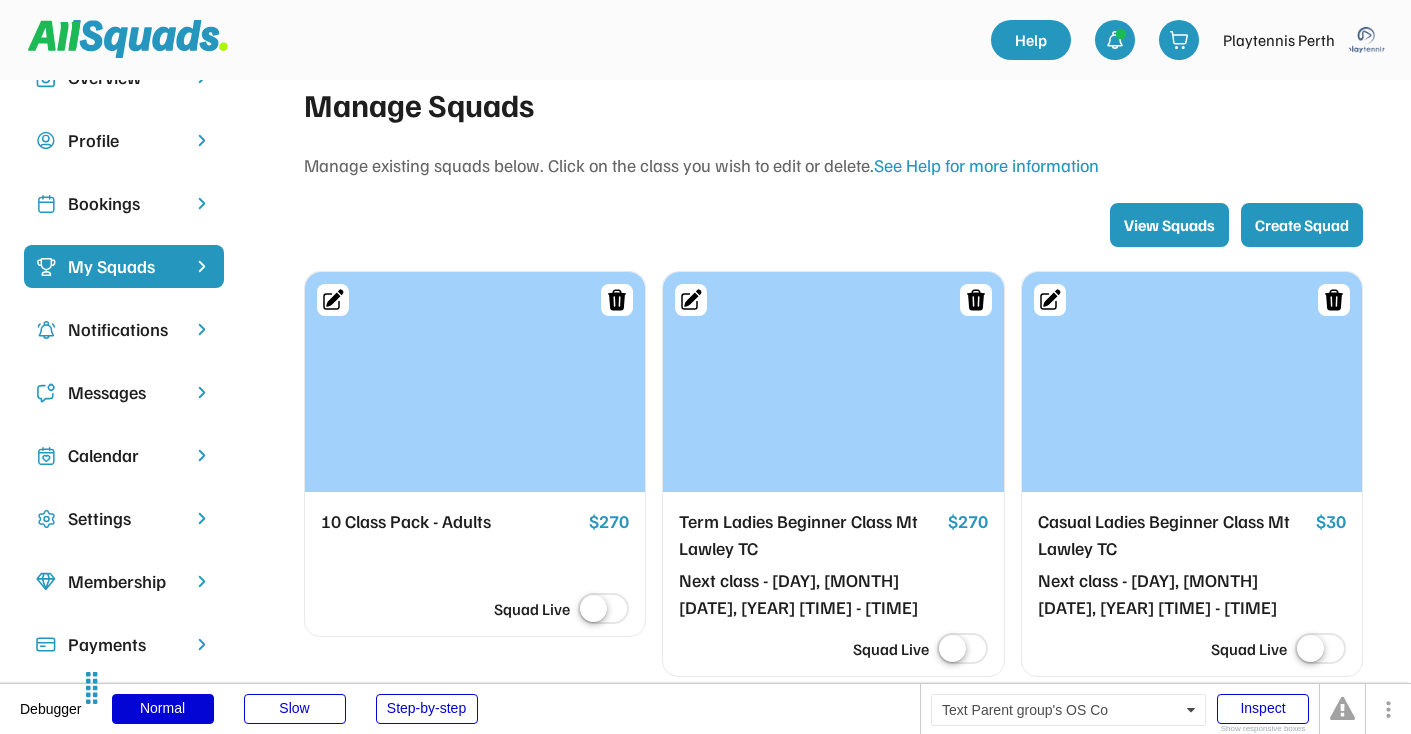 click on "Bookings" at bounding box center [124, 203] 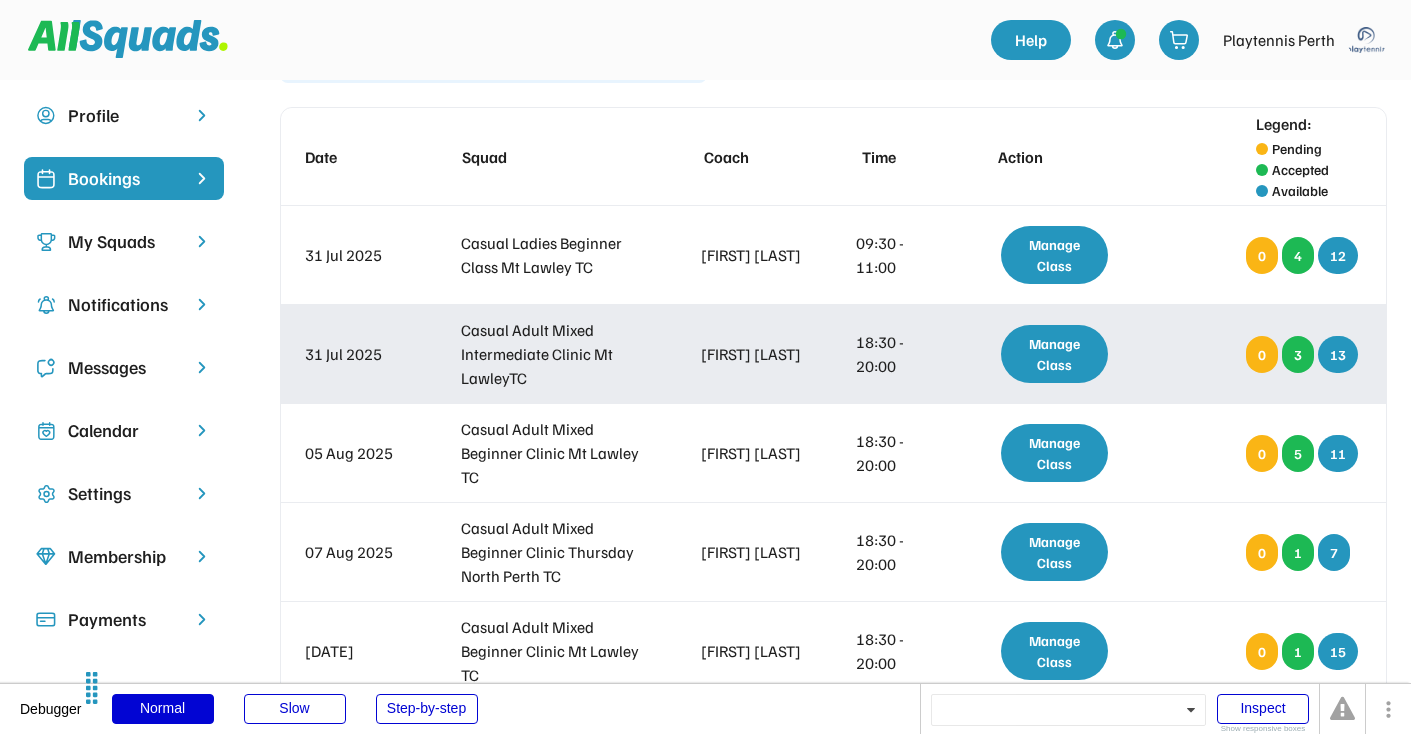 scroll, scrollTop: 0, scrollLeft: 0, axis: both 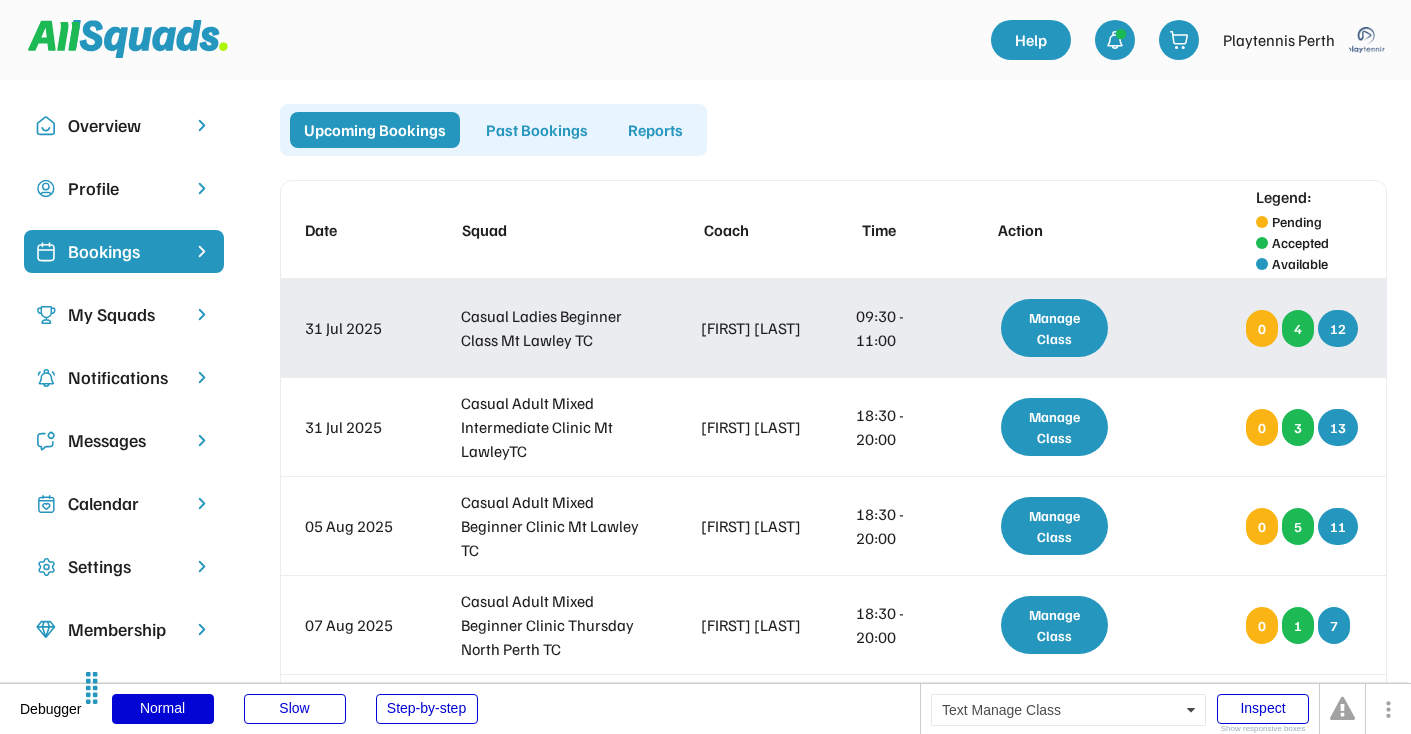 click on "Manage Class" at bounding box center (1054, 328) 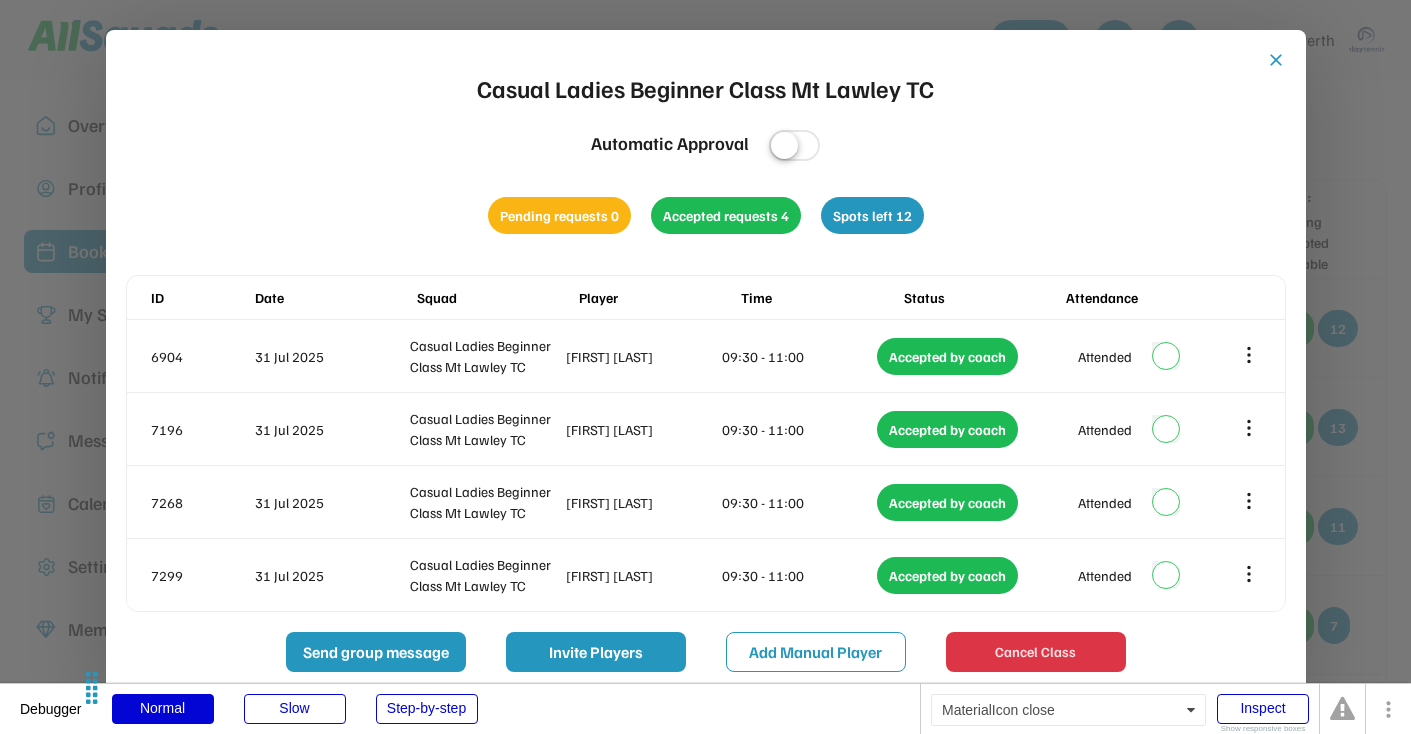 click on "close" at bounding box center (1276, 60) 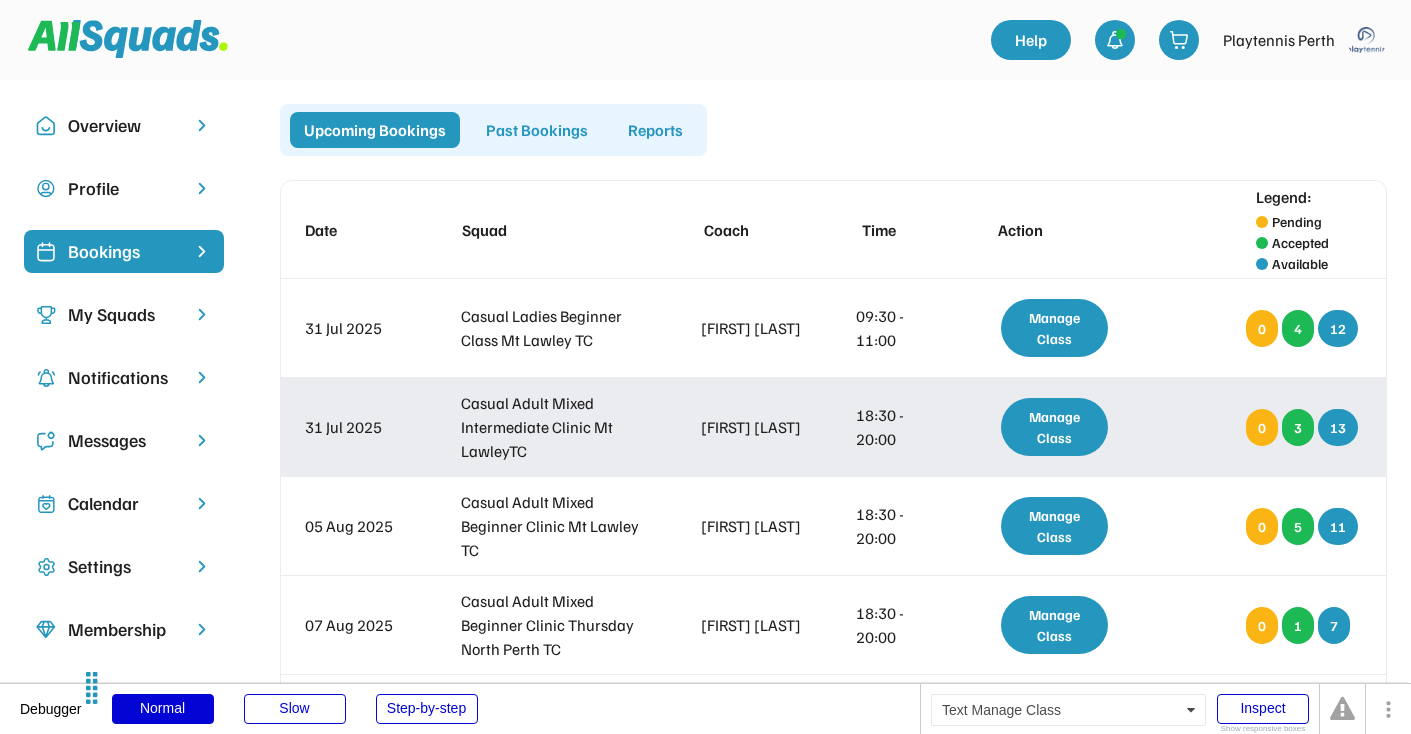 click on "Manage Class" at bounding box center (1054, 427) 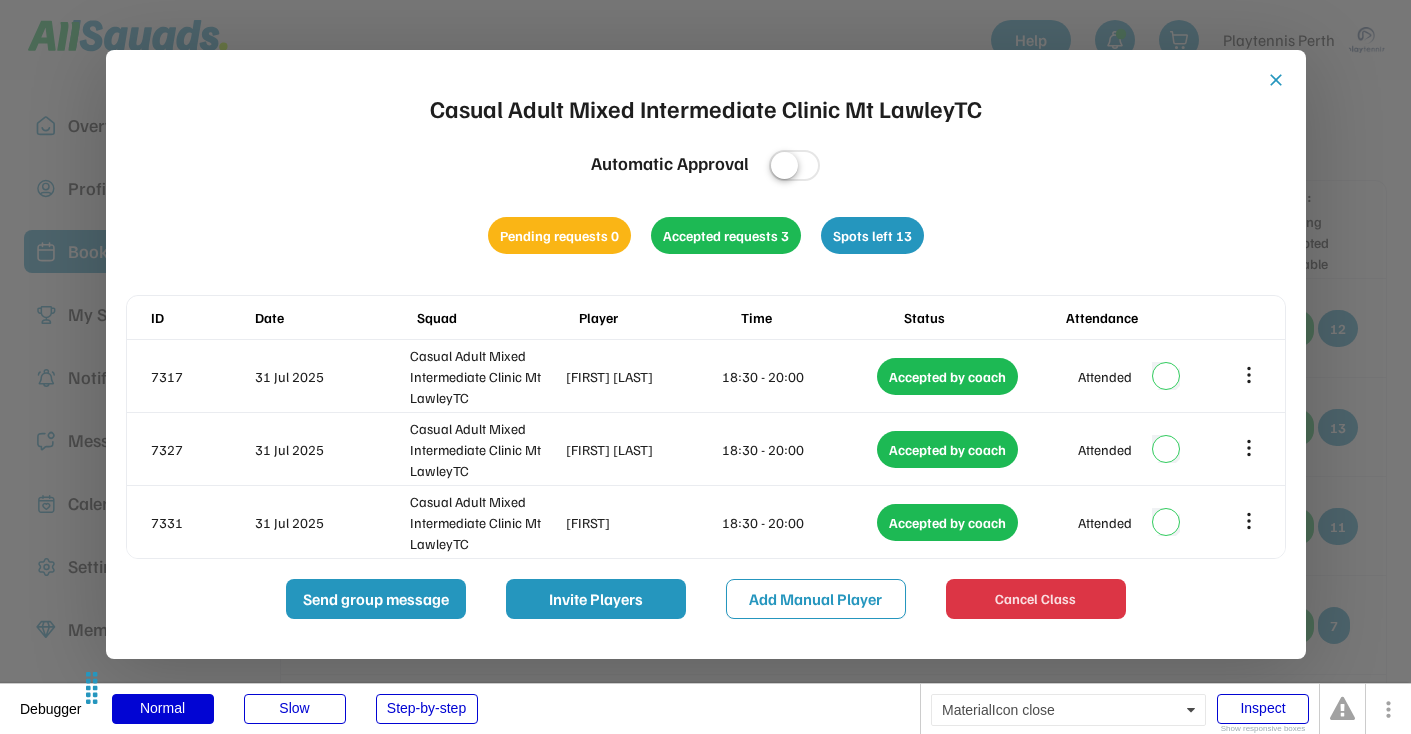 click on "close" at bounding box center (1276, 80) 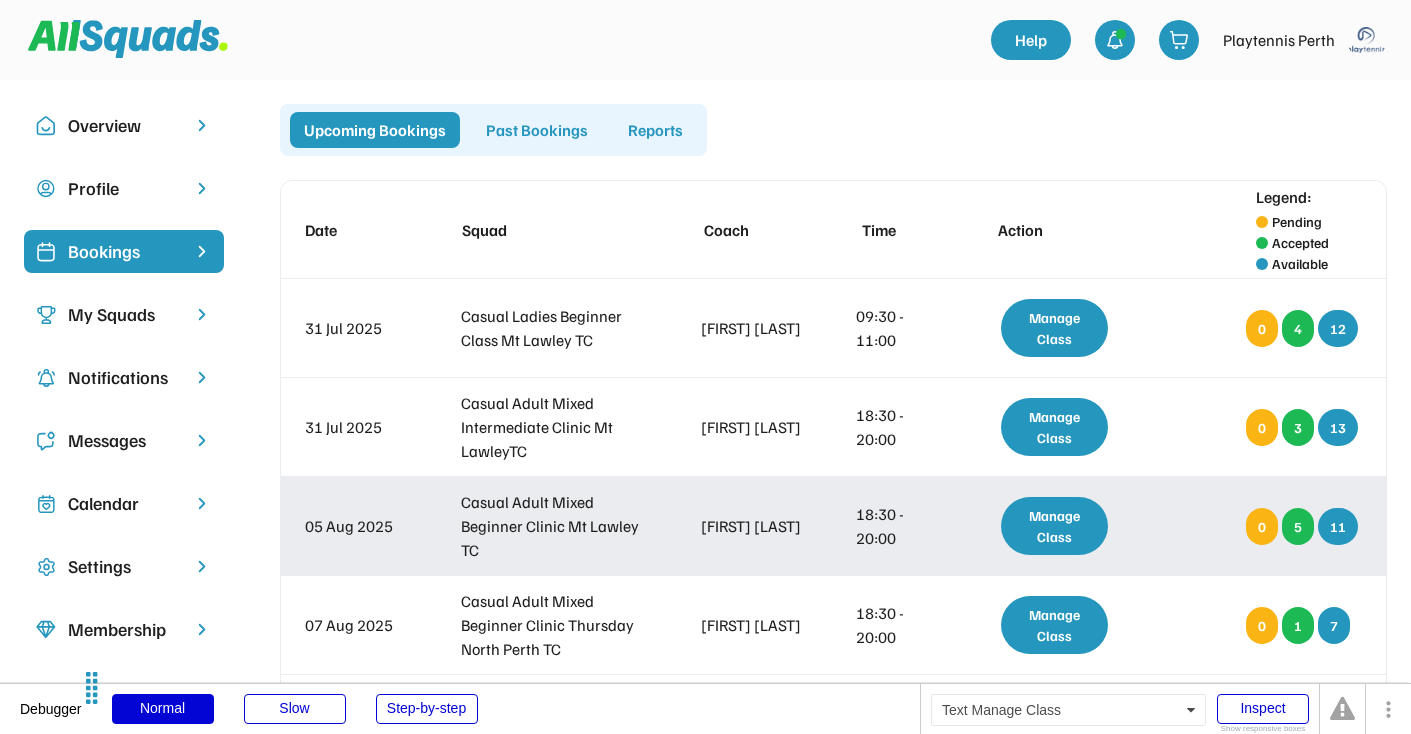 click on "Manage Class" at bounding box center (1054, 526) 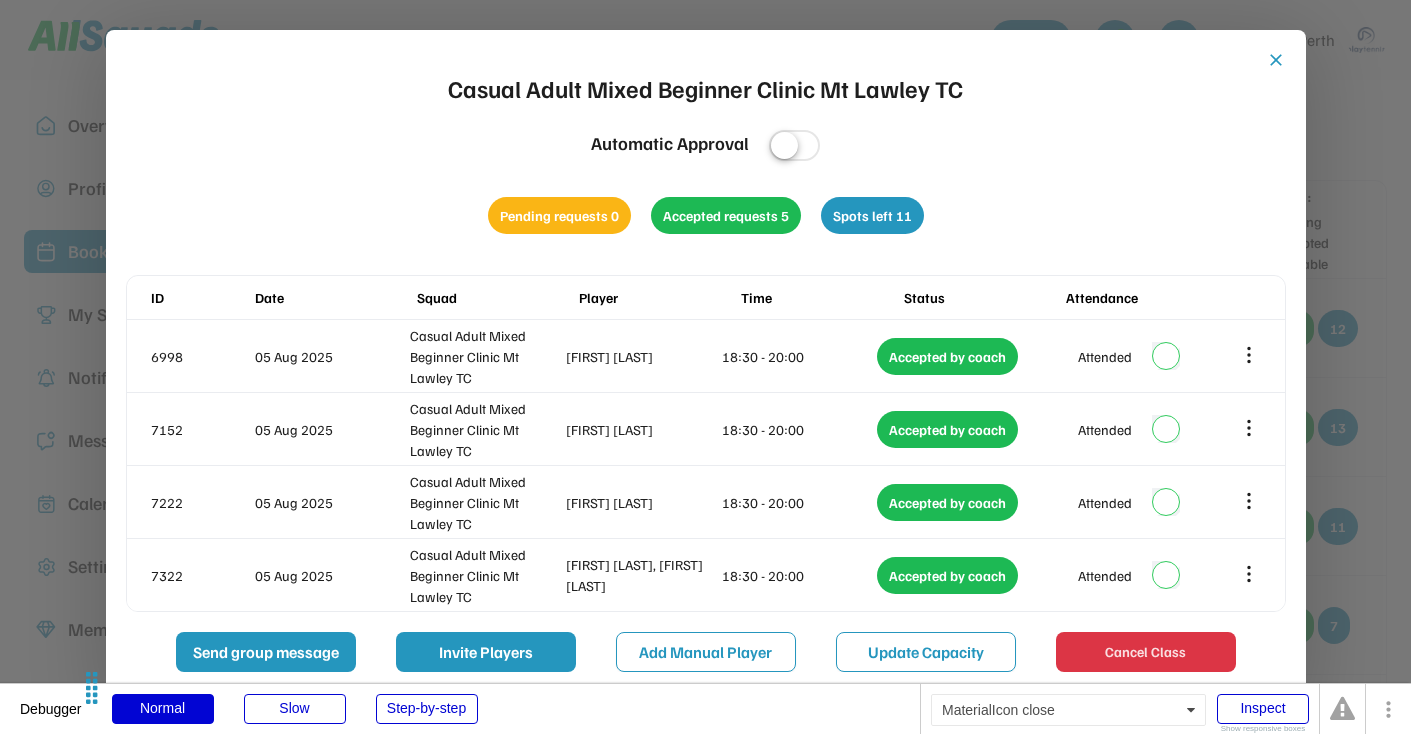 click on "close" at bounding box center [1276, 60] 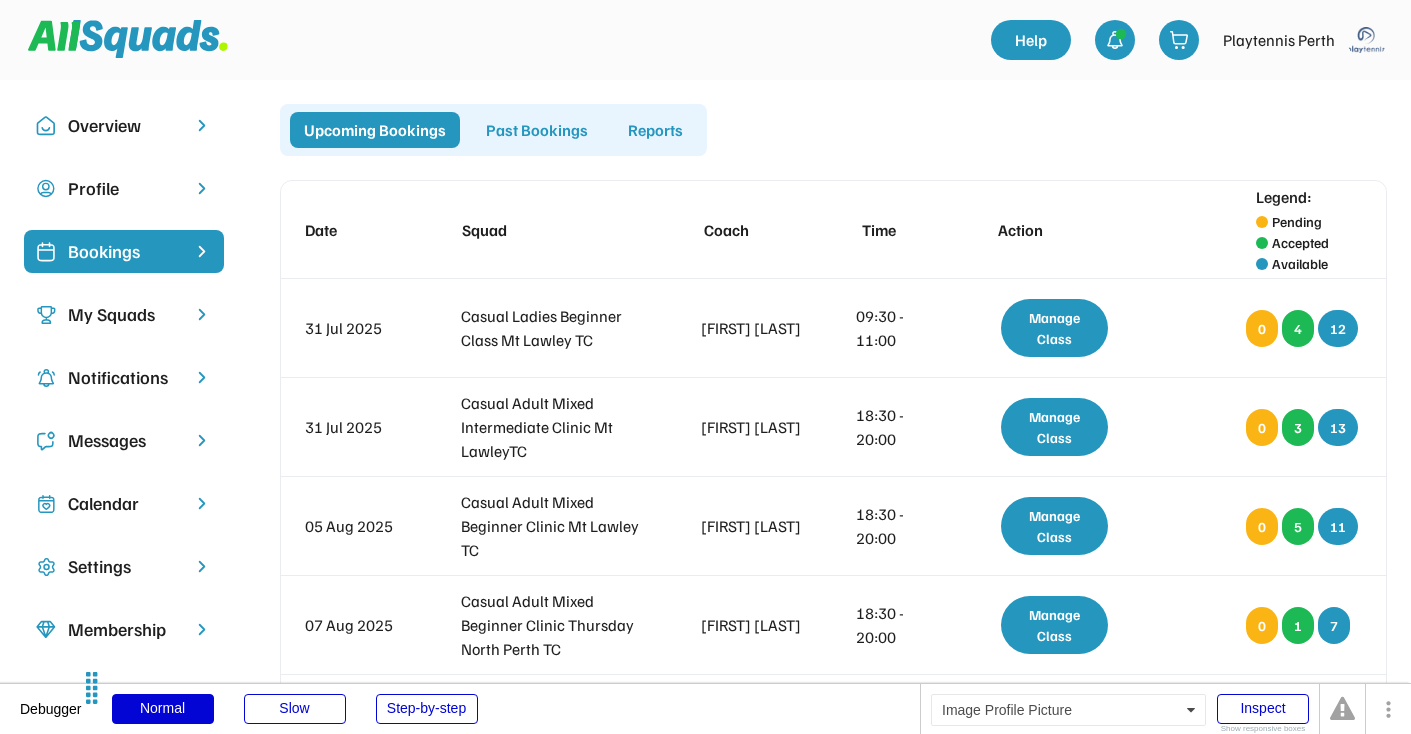 click at bounding box center (1367, 40) 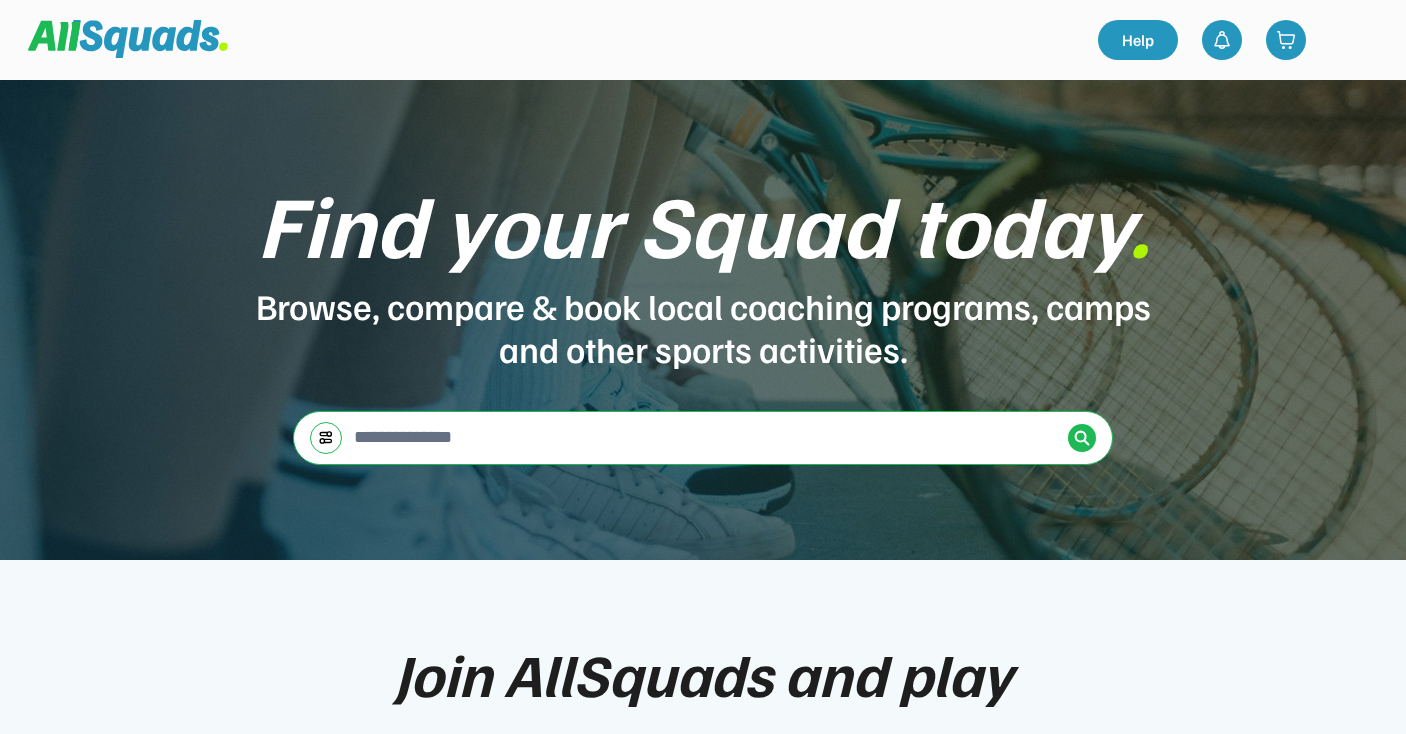 scroll, scrollTop: 0, scrollLeft: 0, axis: both 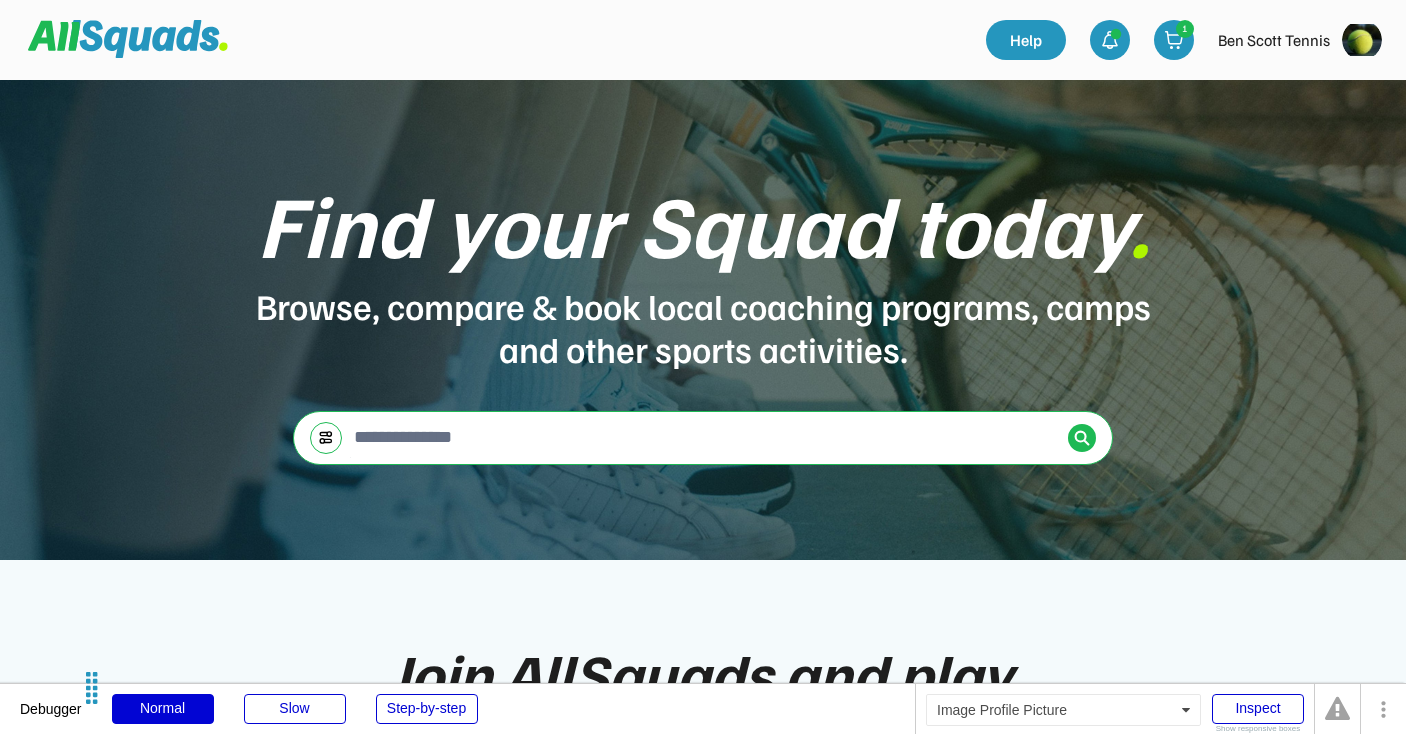 click at bounding box center [1362, 40] 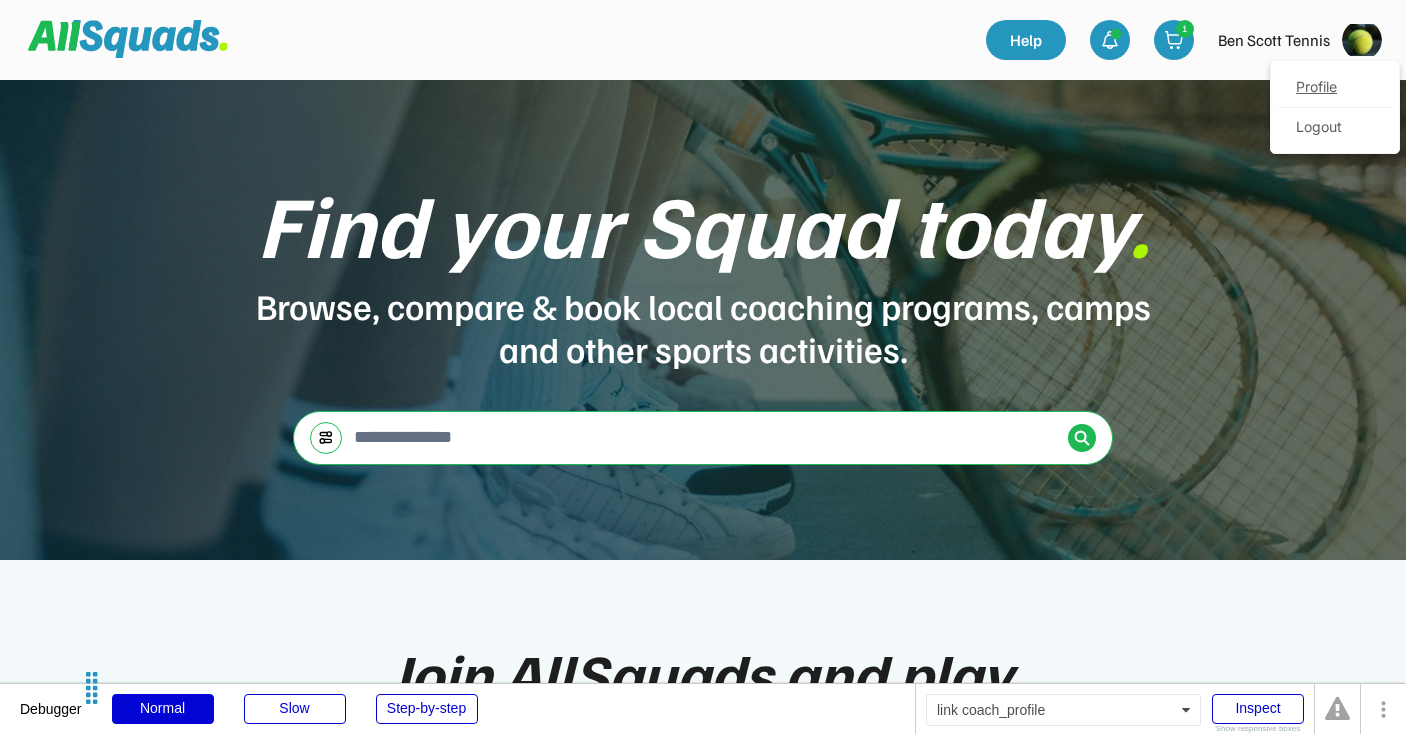 click on "Profile" at bounding box center [1335, 88] 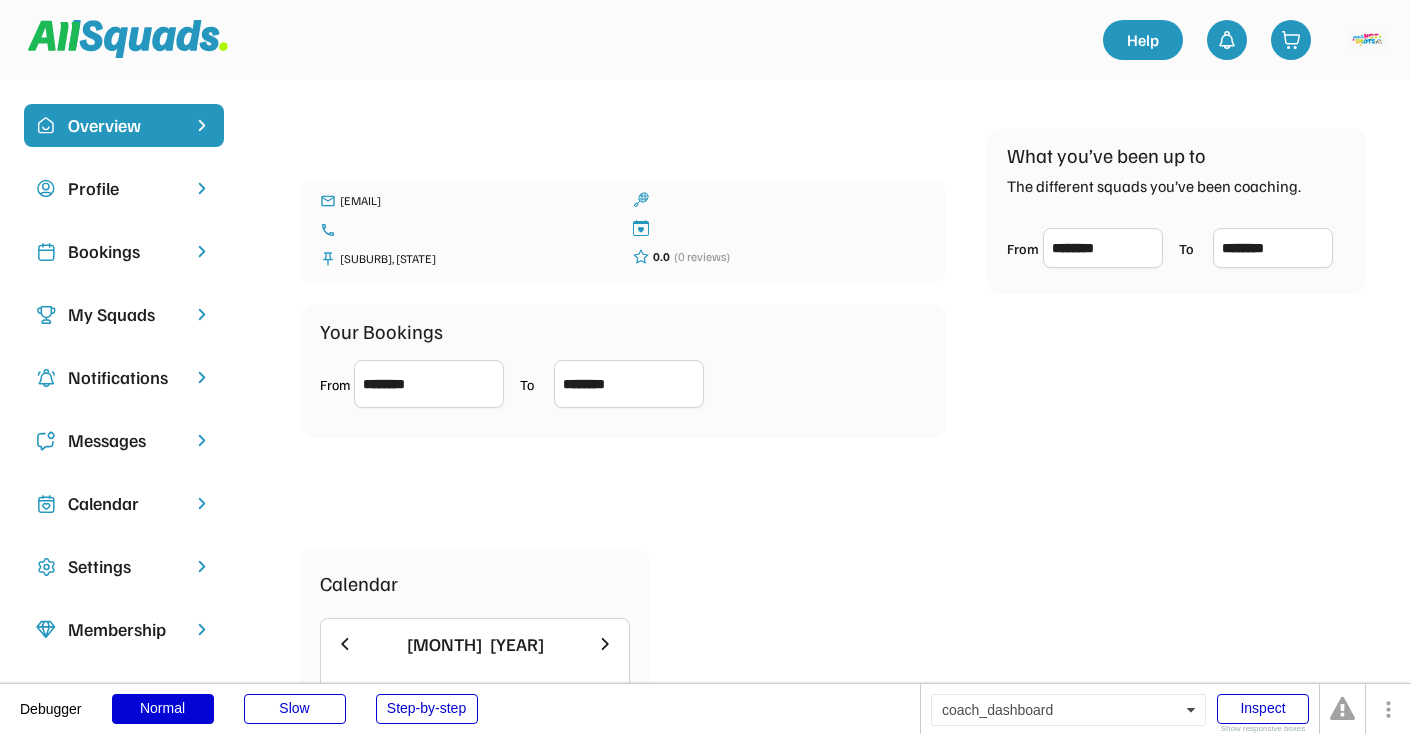 scroll, scrollTop: 0, scrollLeft: 0, axis: both 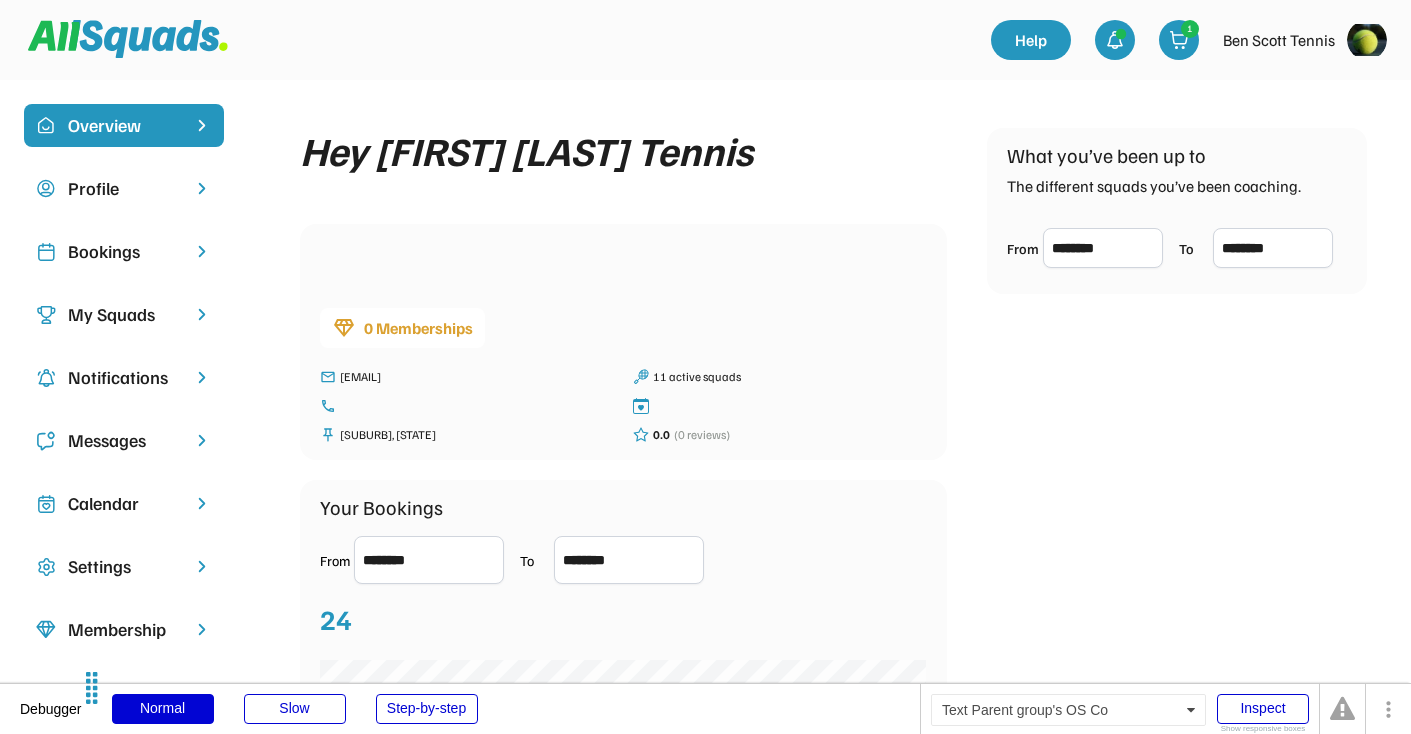 click on "My Squads" at bounding box center (124, 314) 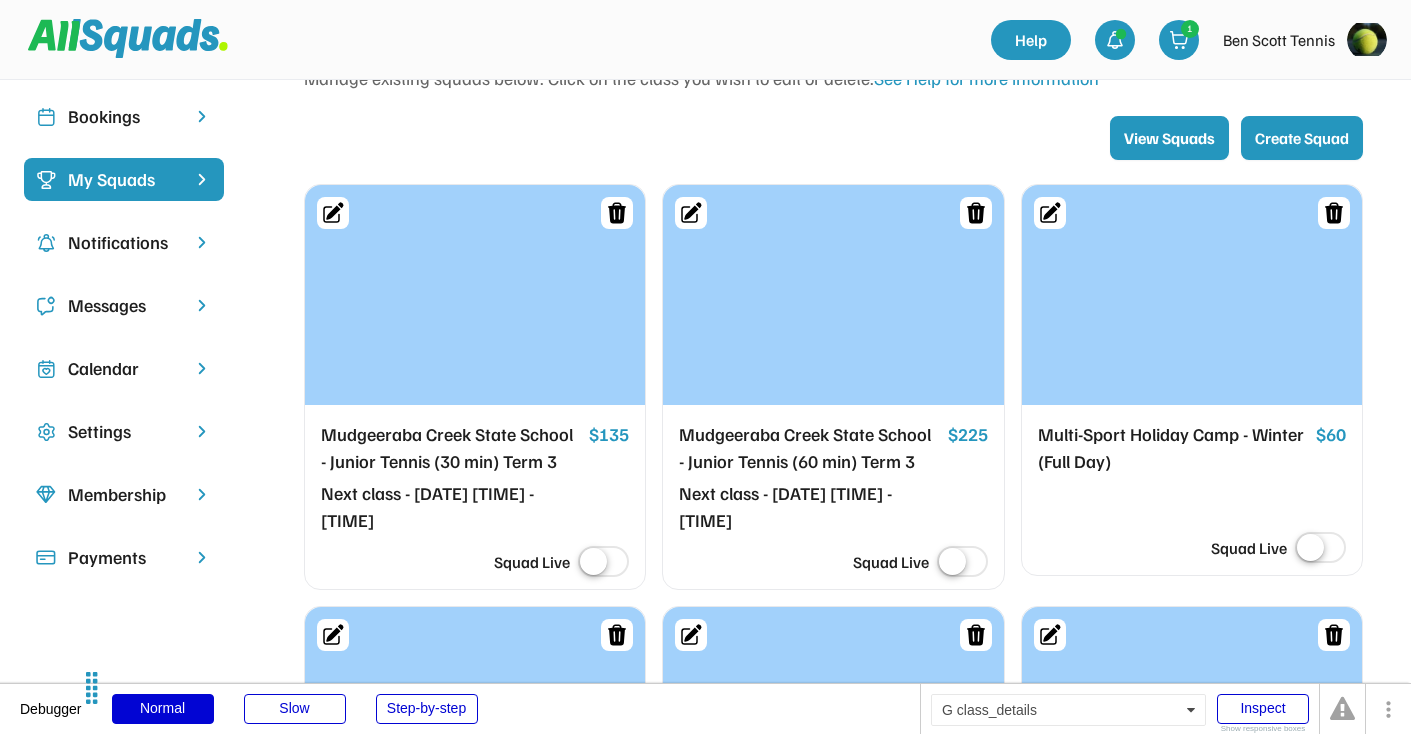 scroll, scrollTop: 146, scrollLeft: 0, axis: vertical 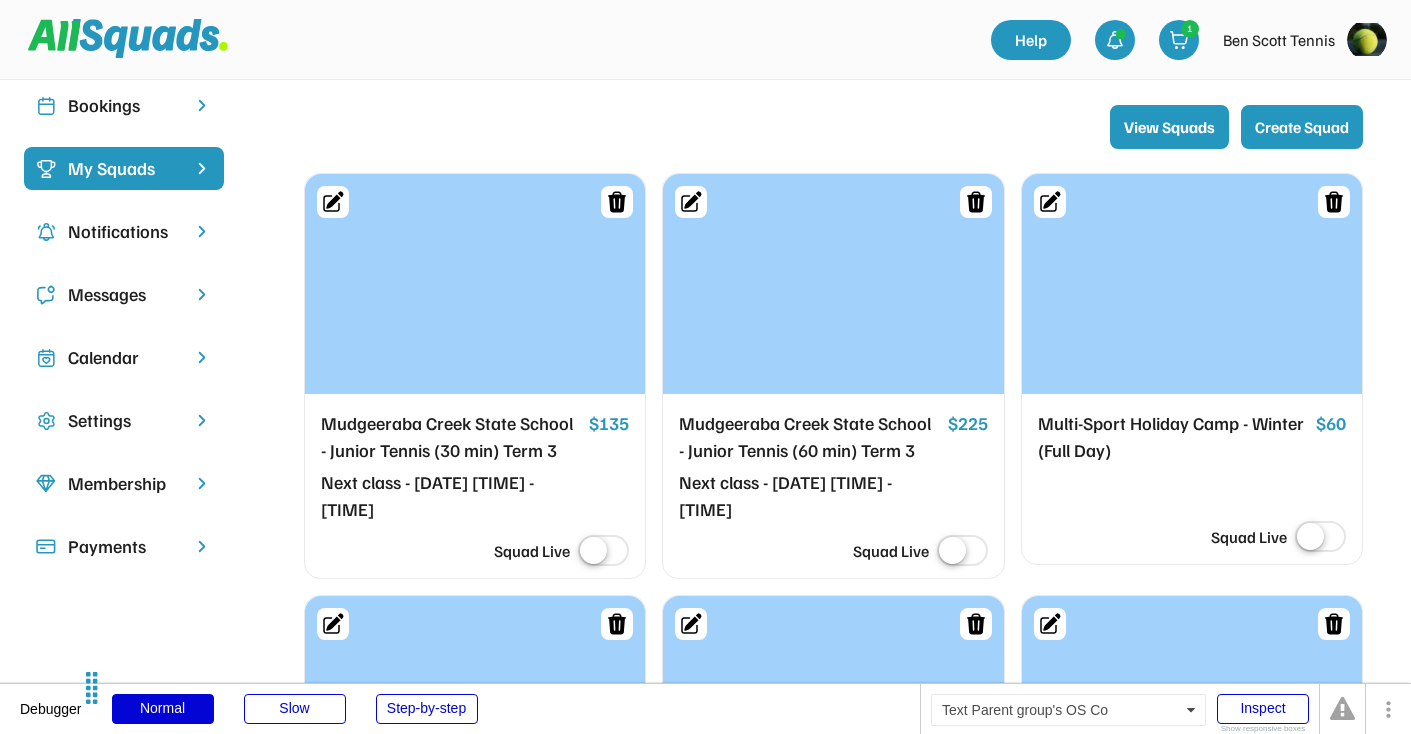 click on "Bookings" at bounding box center (124, 105) 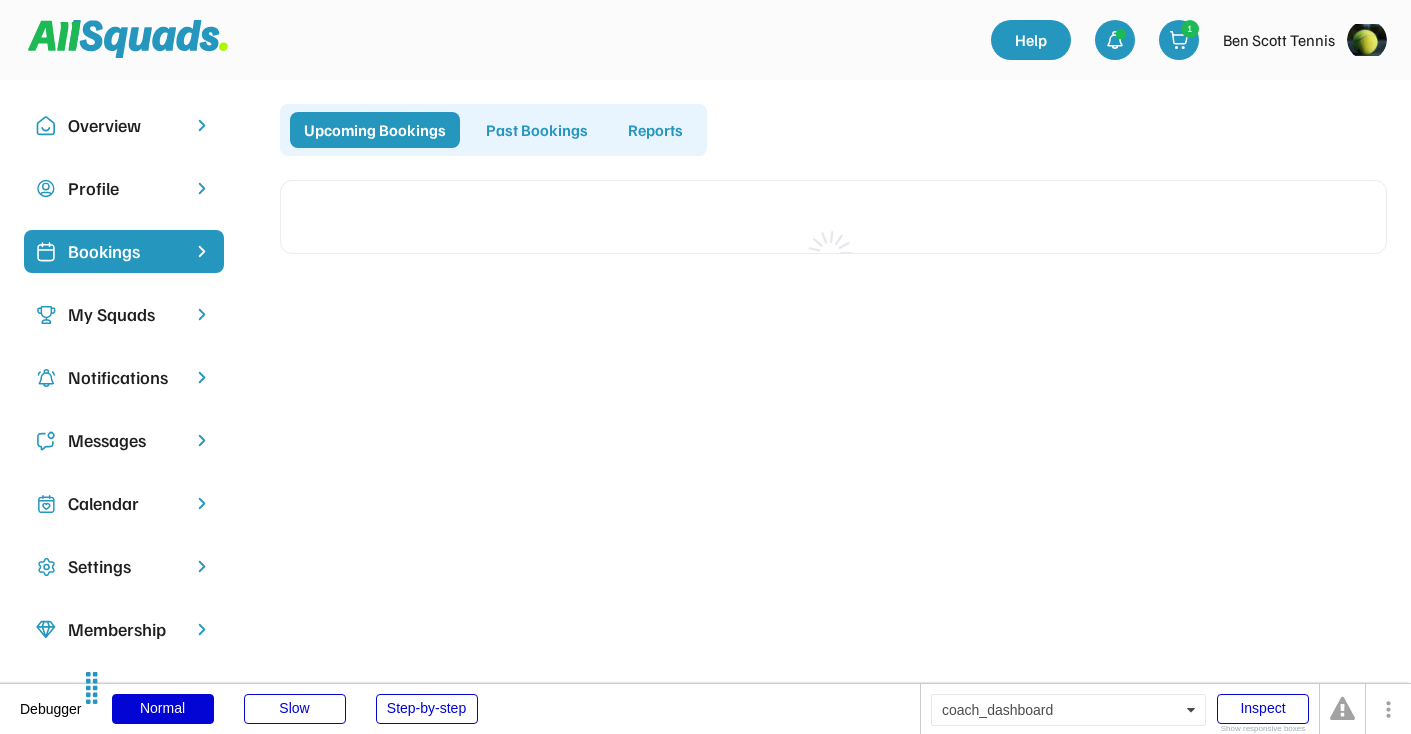 scroll, scrollTop: 59, scrollLeft: 0, axis: vertical 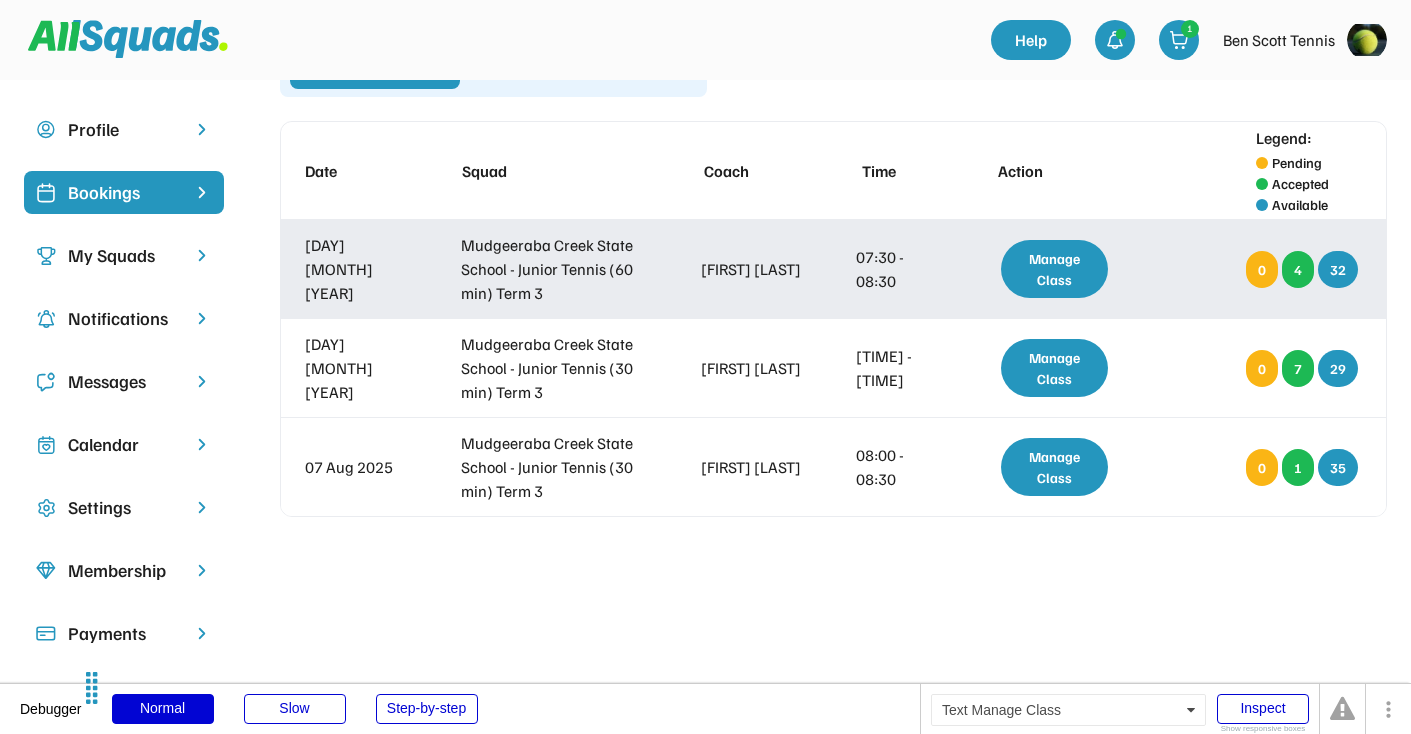 click on "Manage Class" at bounding box center (1054, 269) 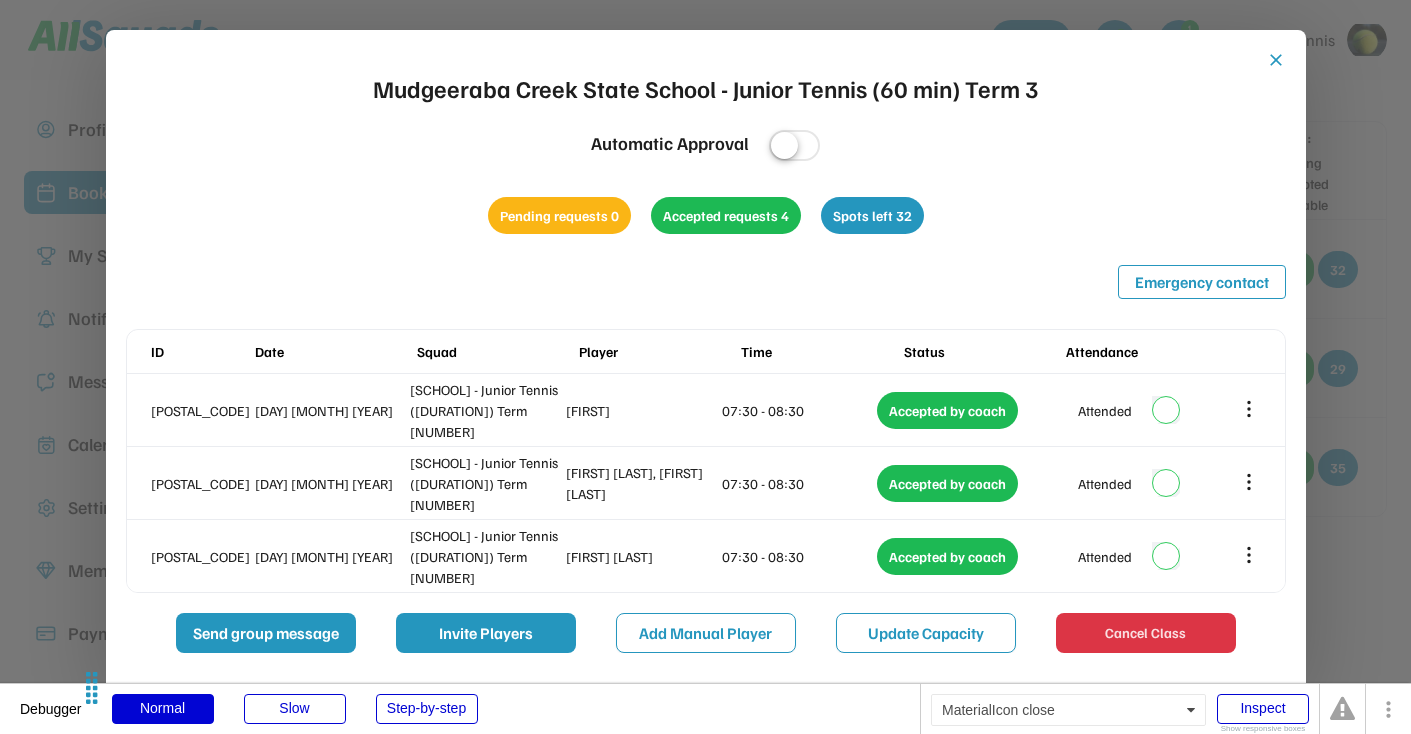 click on "close" at bounding box center [1276, 60] 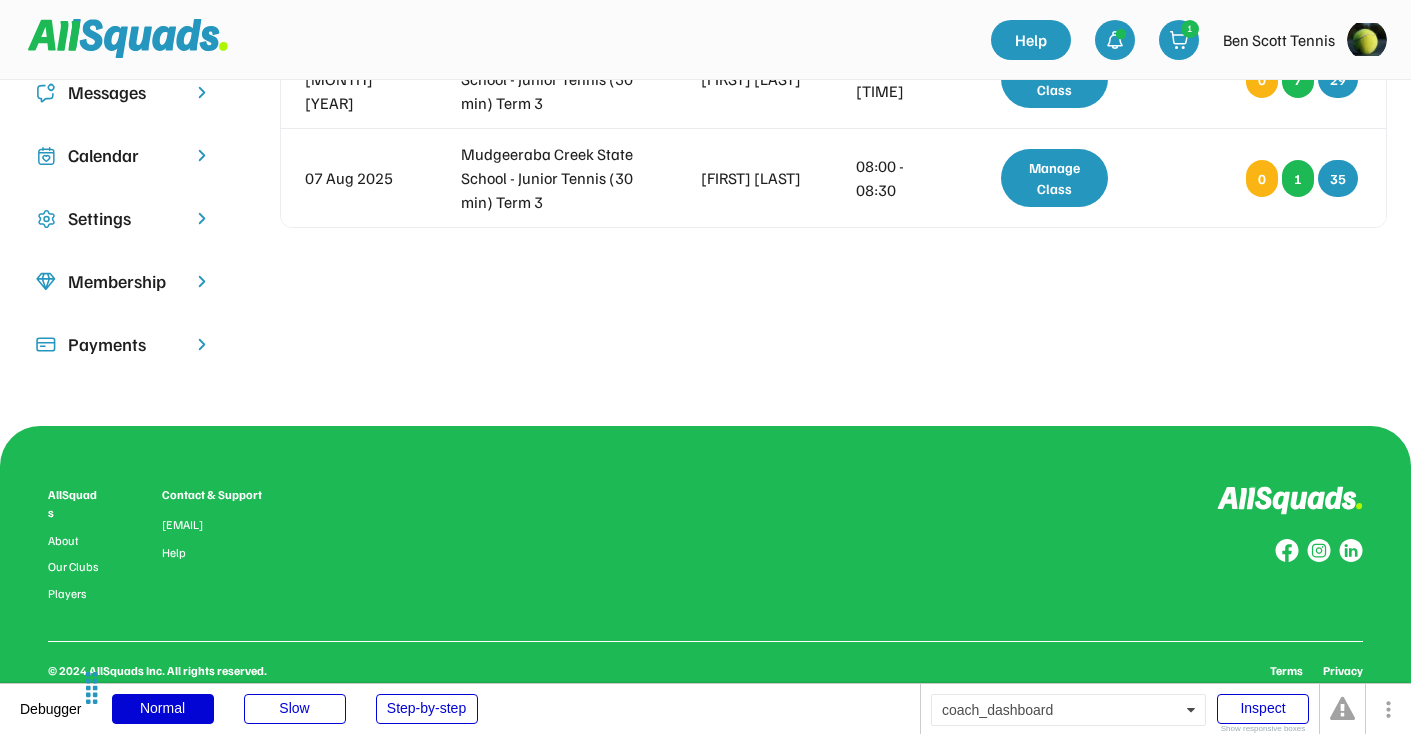 scroll, scrollTop: 0, scrollLeft: 0, axis: both 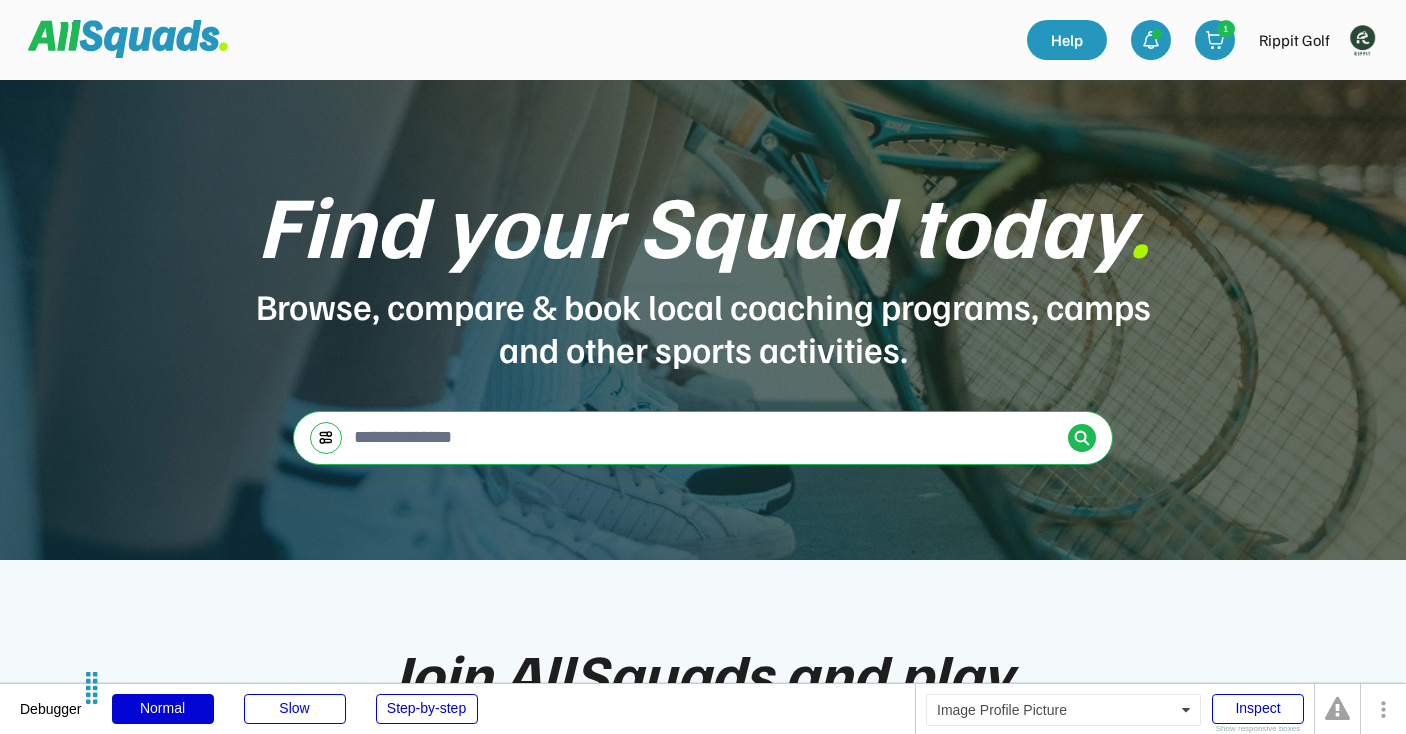 click at bounding box center [1362, 40] 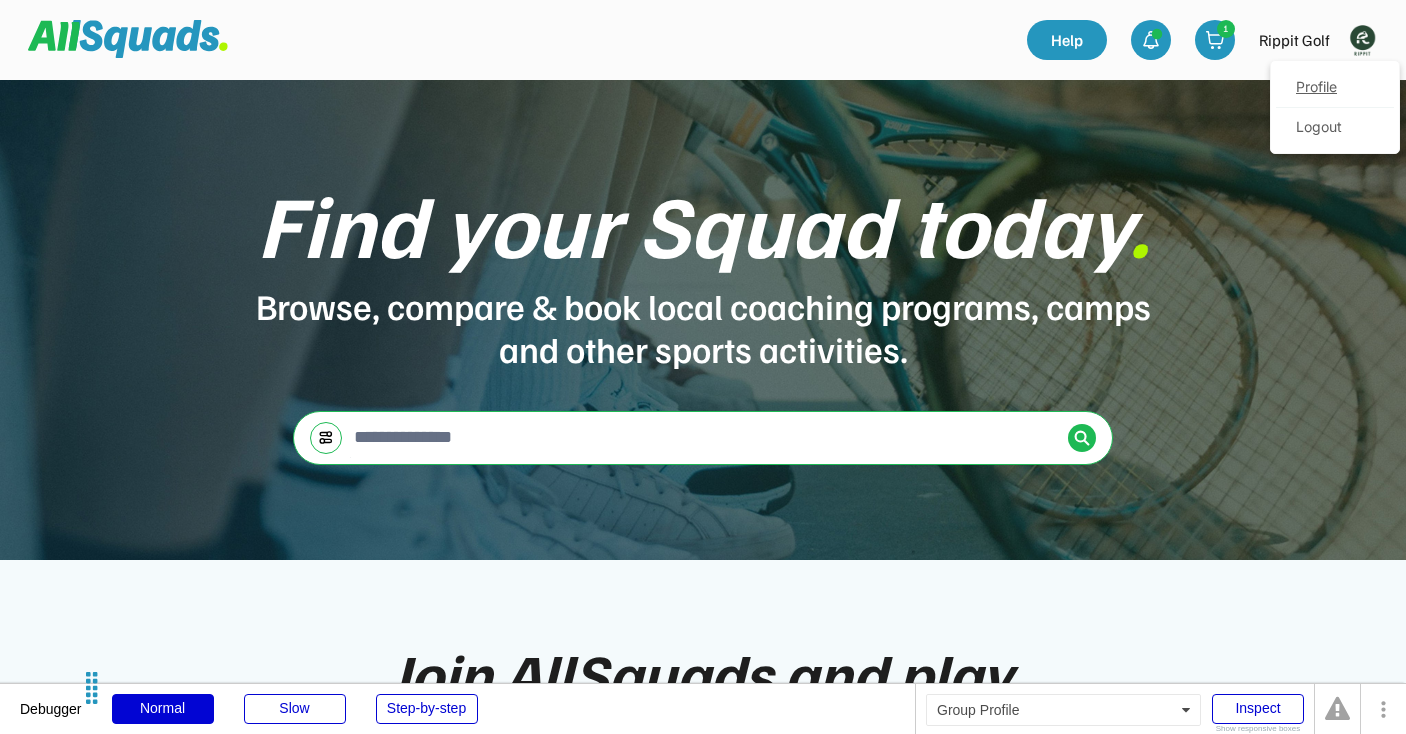 click on "Profile" at bounding box center (1335, 88) 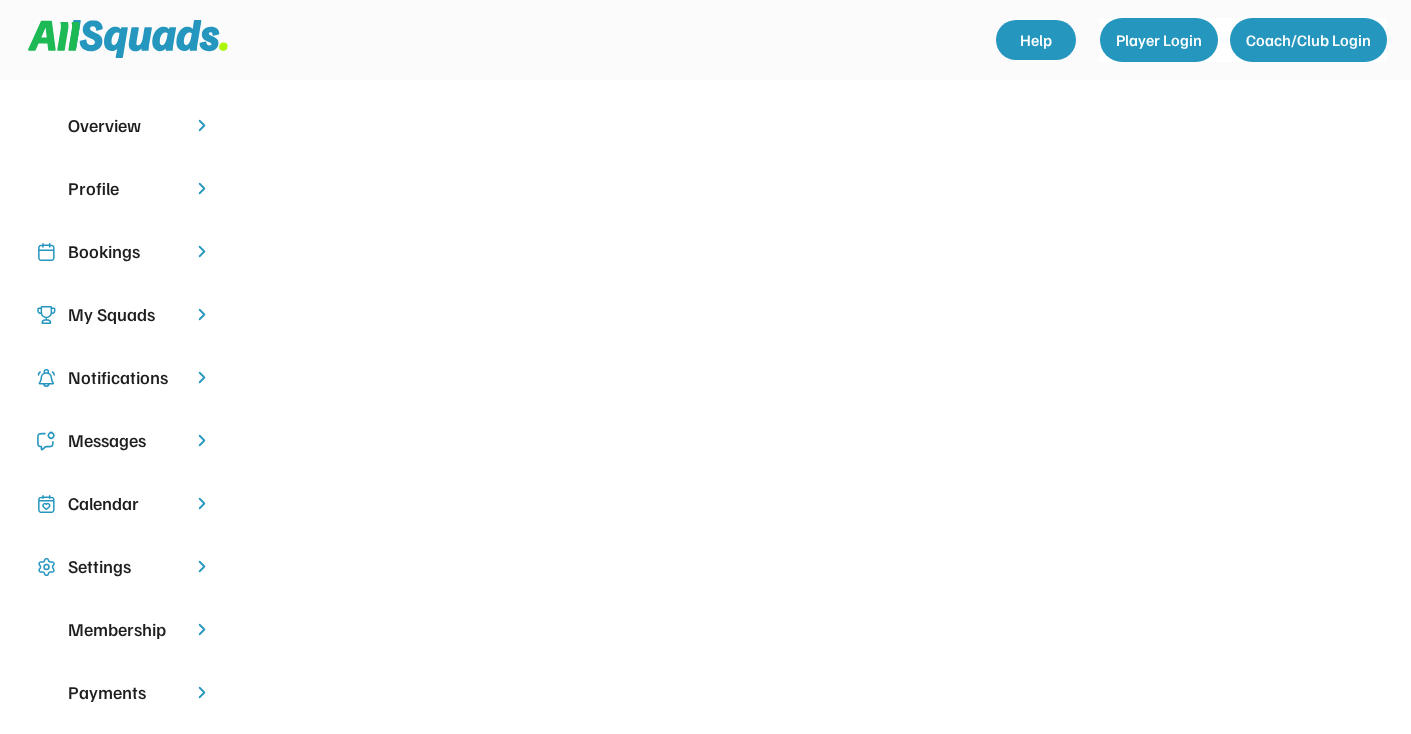 scroll, scrollTop: 0, scrollLeft: 0, axis: both 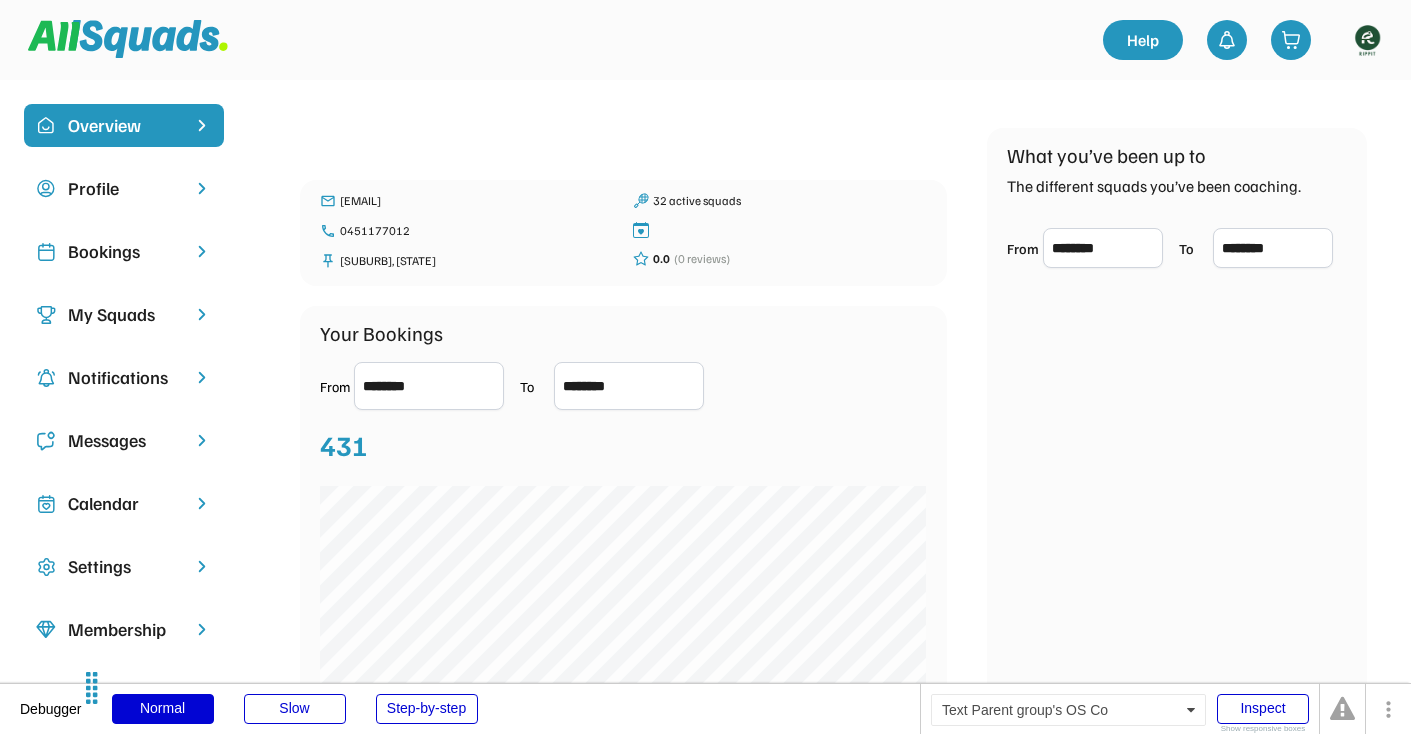 click on "Bookings" at bounding box center [124, 251] 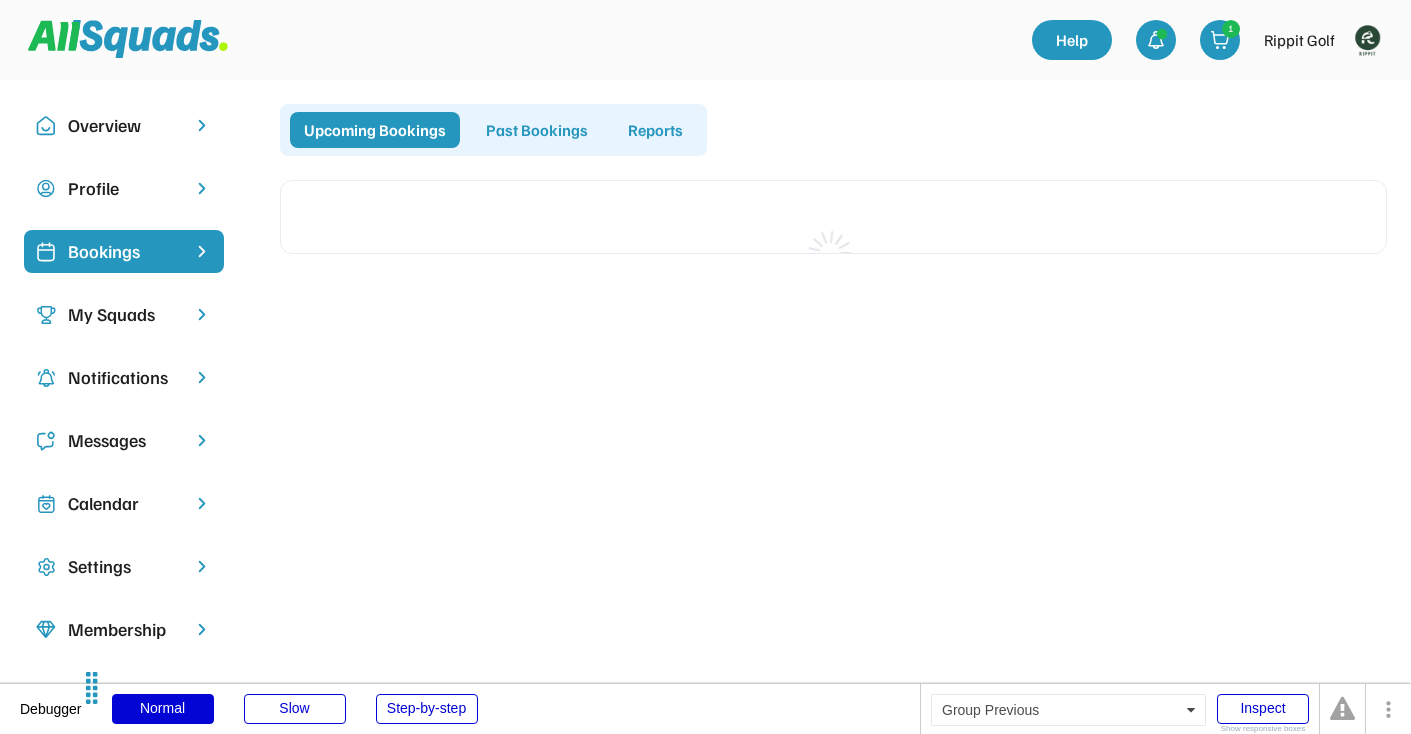 click on "Past Bookings" at bounding box center (537, 130) 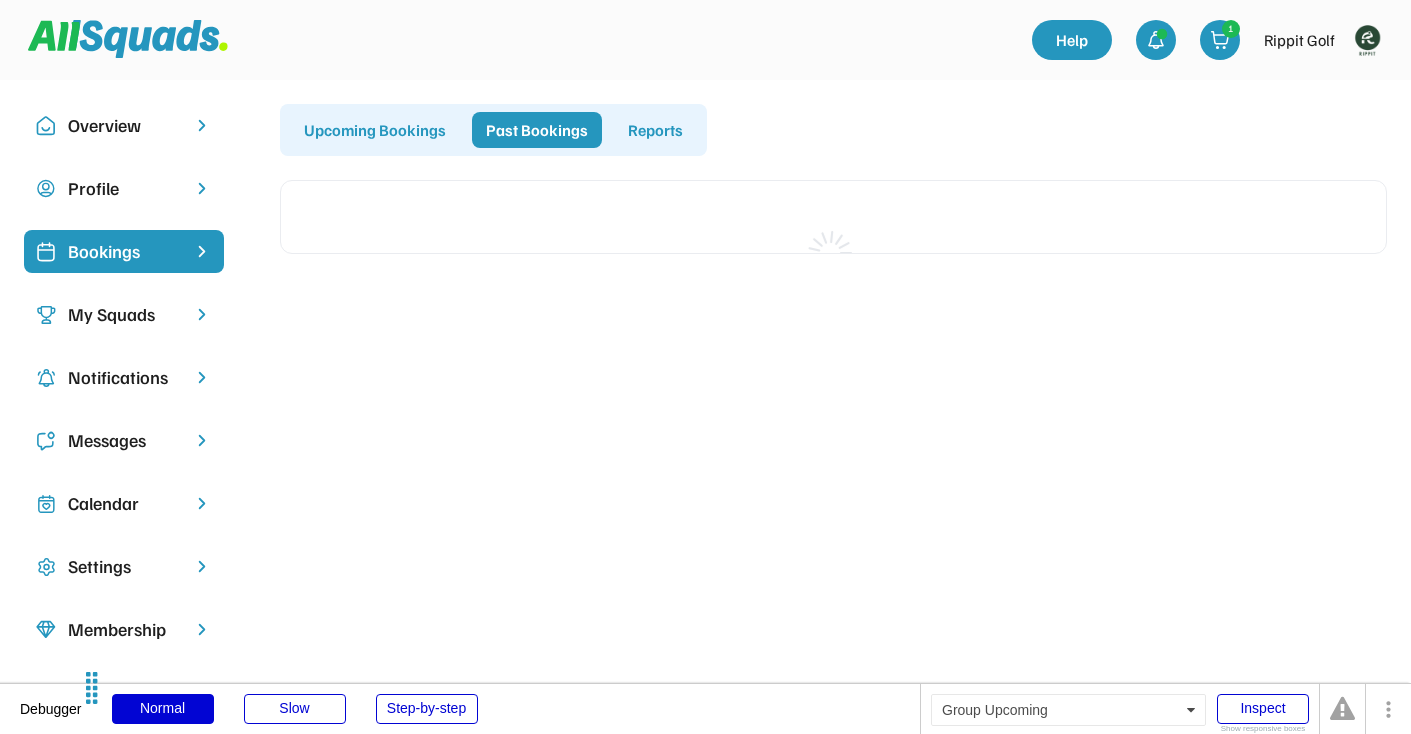 click on "Upcoming Bookings" at bounding box center [375, 130] 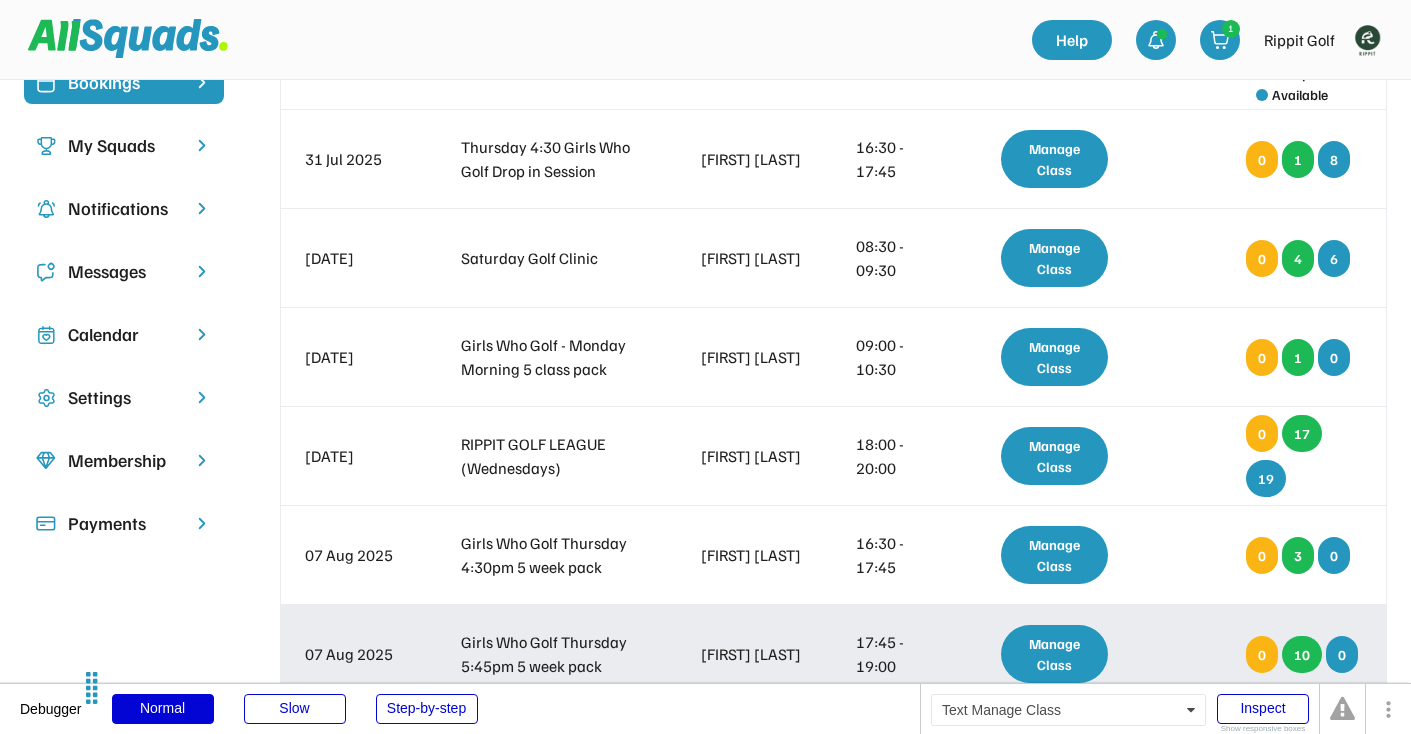 scroll, scrollTop: 0, scrollLeft: 0, axis: both 